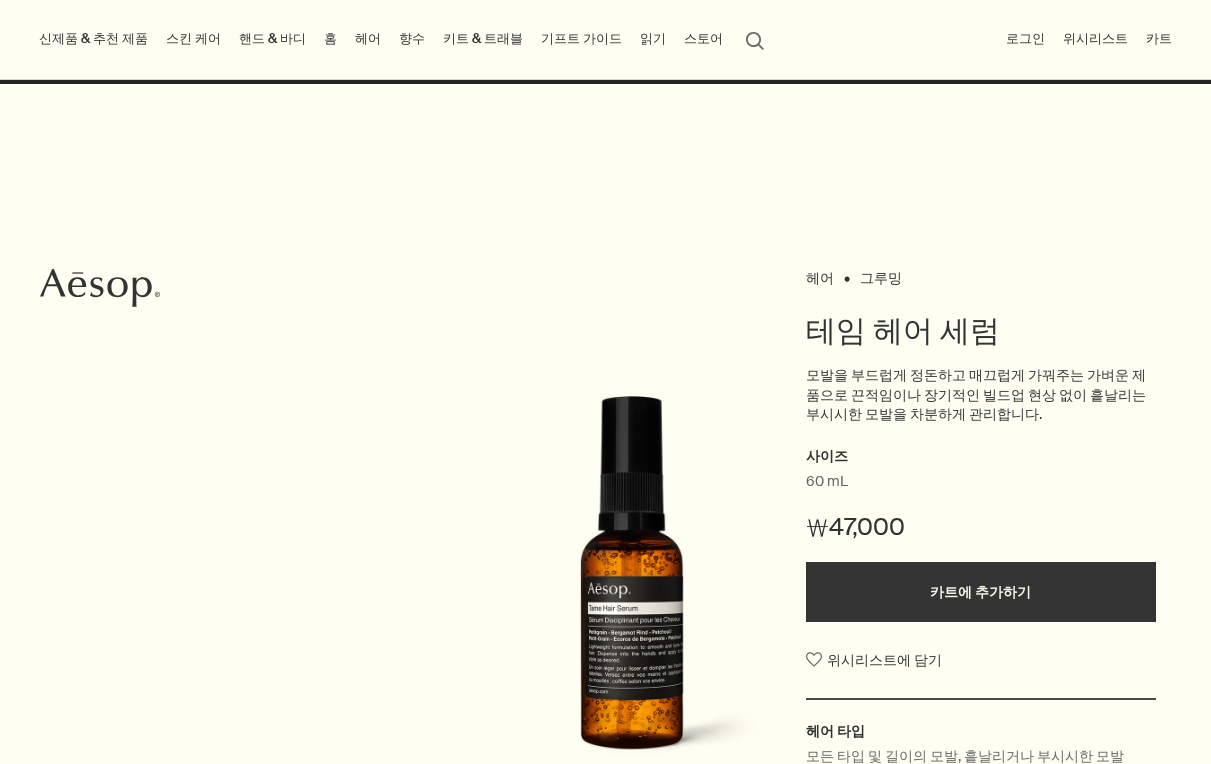 scroll, scrollTop: 800, scrollLeft: 0, axis: vertical 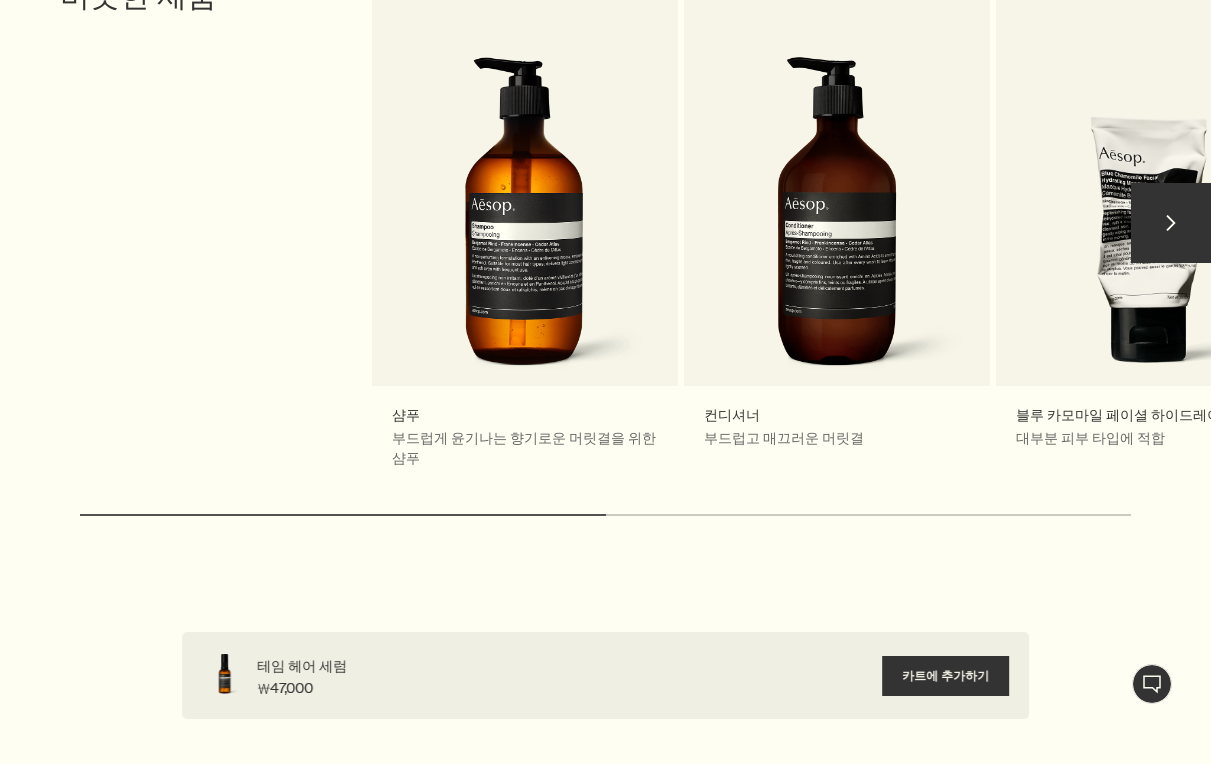 drag, startPoint x: 357, startPoint y: 557, endPoint x: 491, endPoint y: 573, distance: 134.95184 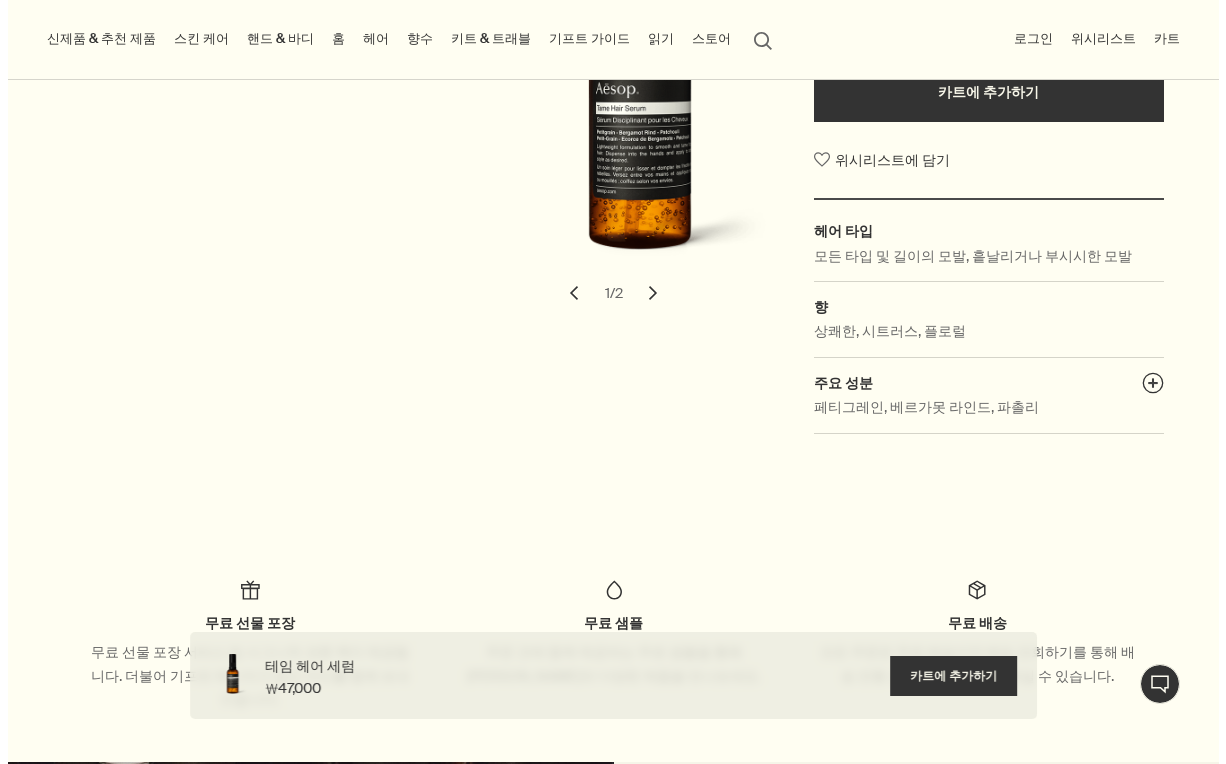 scroll, scrollTop: 0, scrollLeft: 0, axis: both 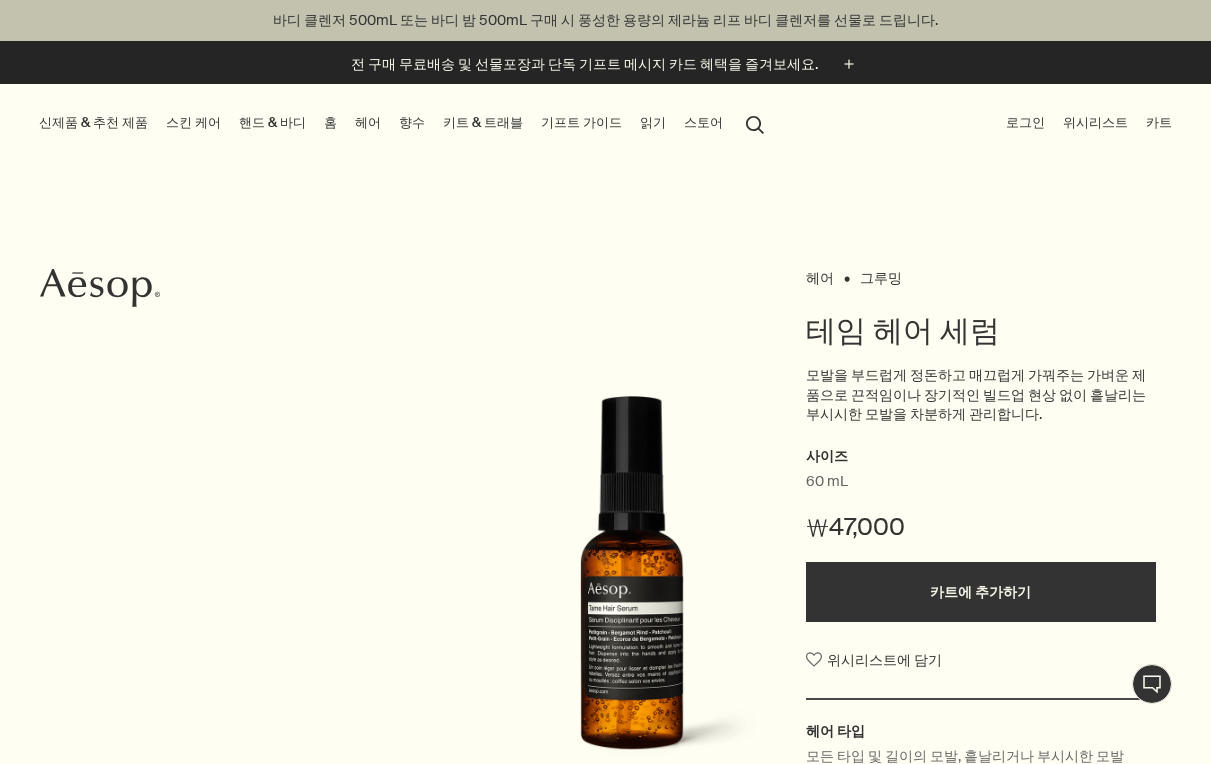 click on "키트 & 트래블" at bounding box center [483, 123] 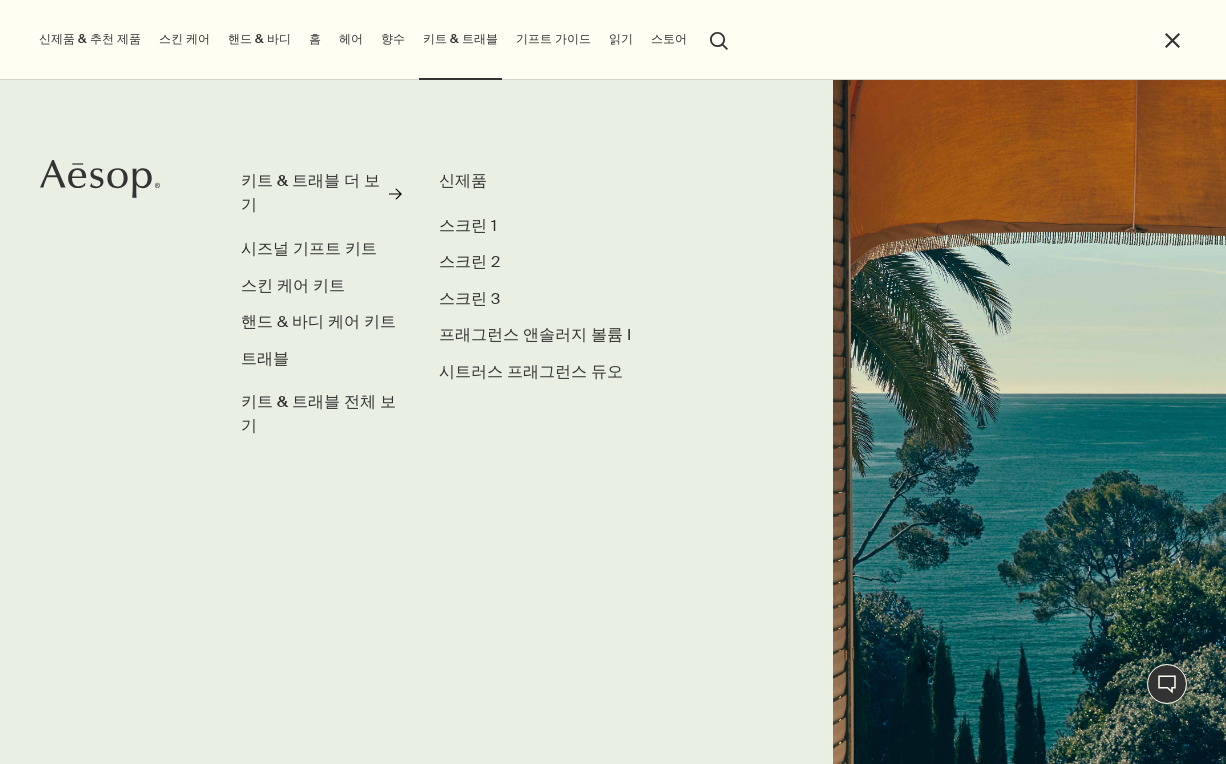 click on "홈" at bounding box center [315, 39] 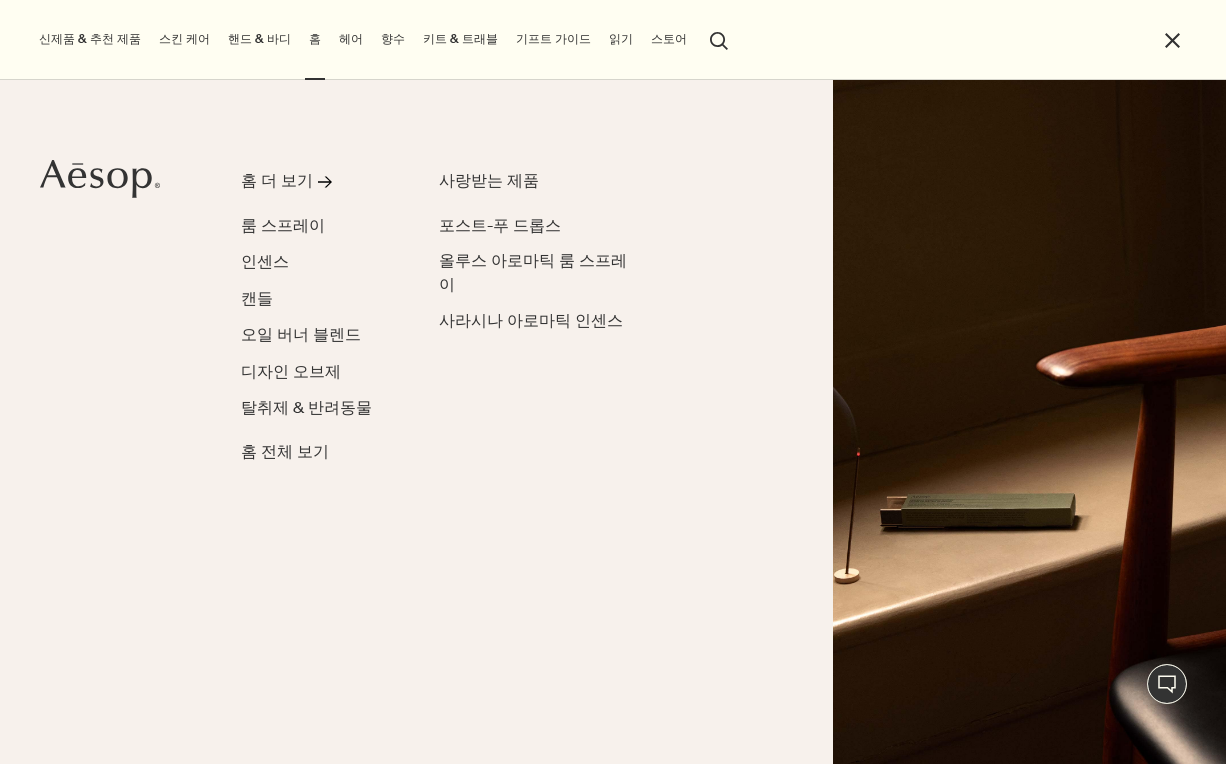 click on "핸드 & 바디" at bounding box center [259, 39] 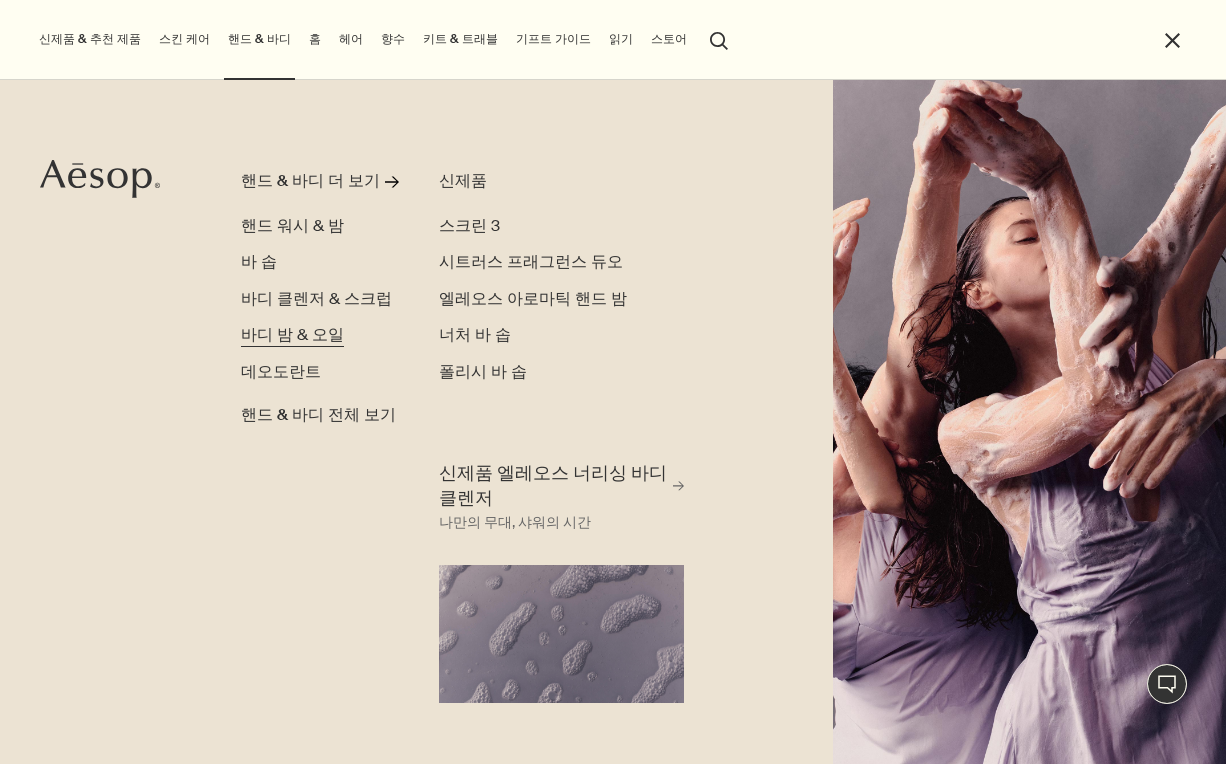 click on "바디 밤 & 오일" at bounding box center [292, 335] 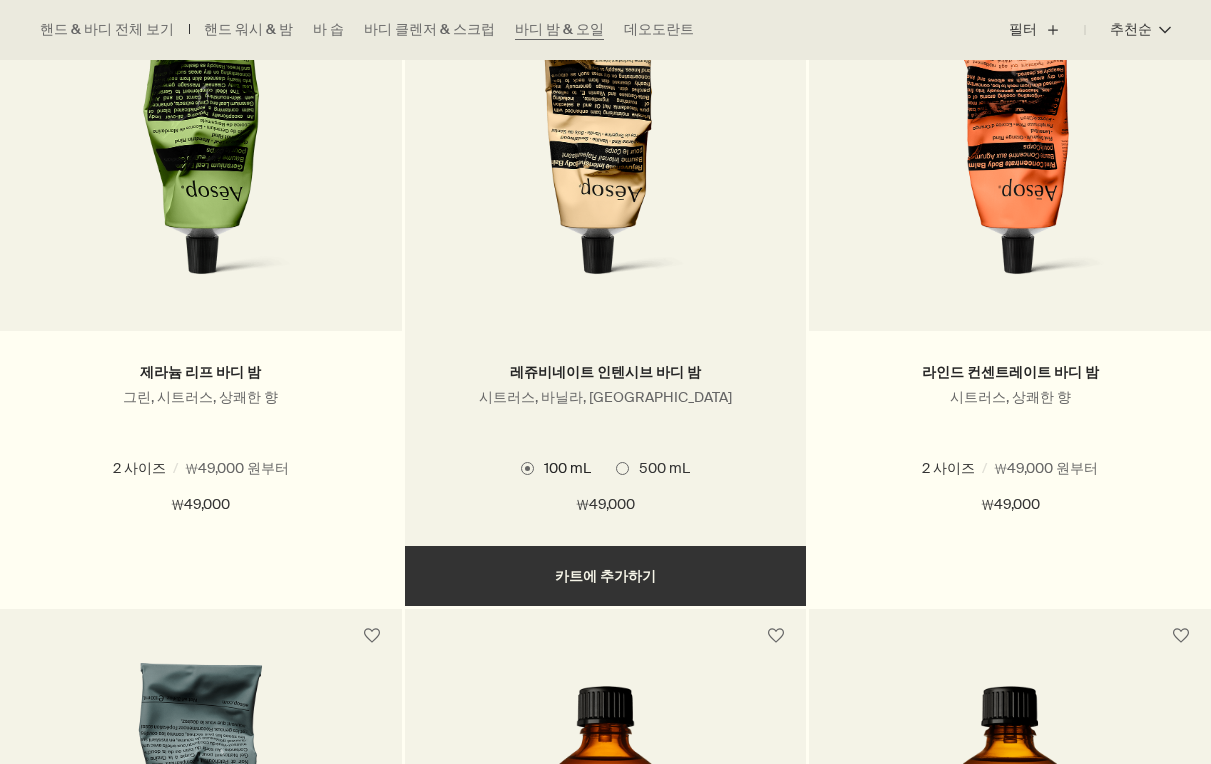 scroll, scrollTop: 800, scrollLeft: 0, axis: vertical 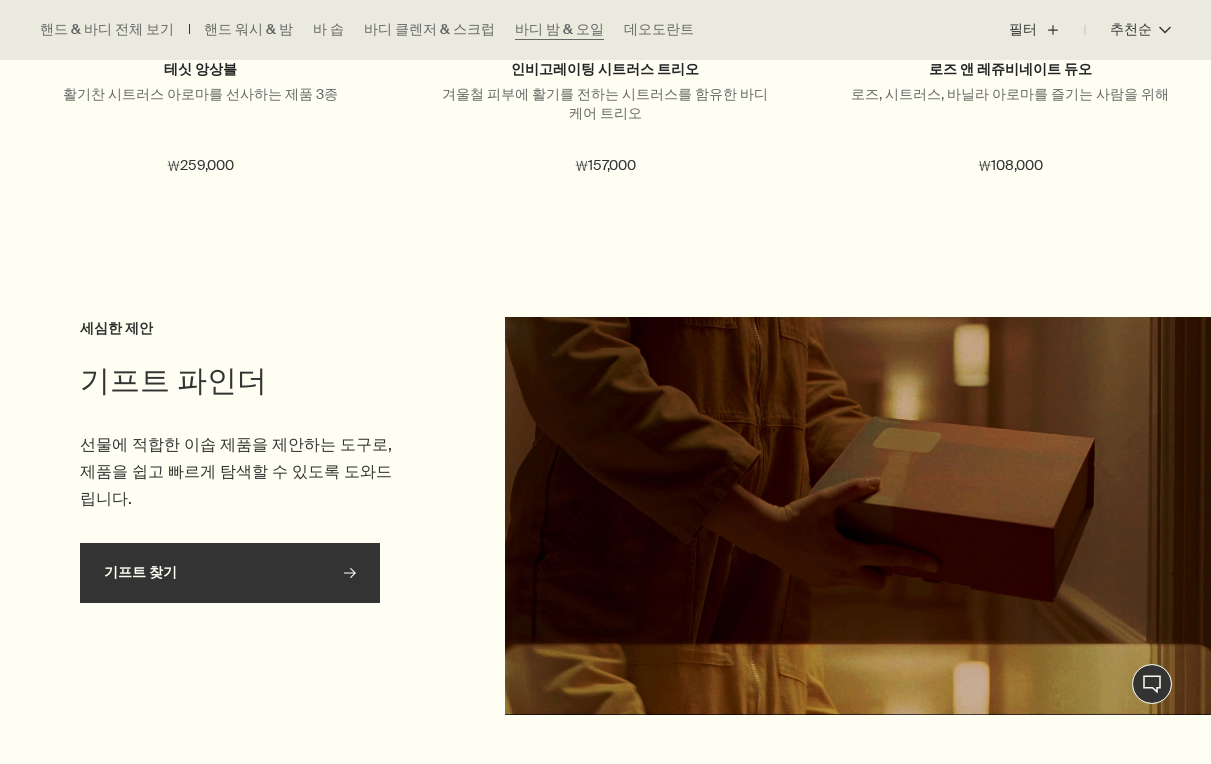 click on "기프트 찾기   rightArrow" at bounding box center [230, 573] 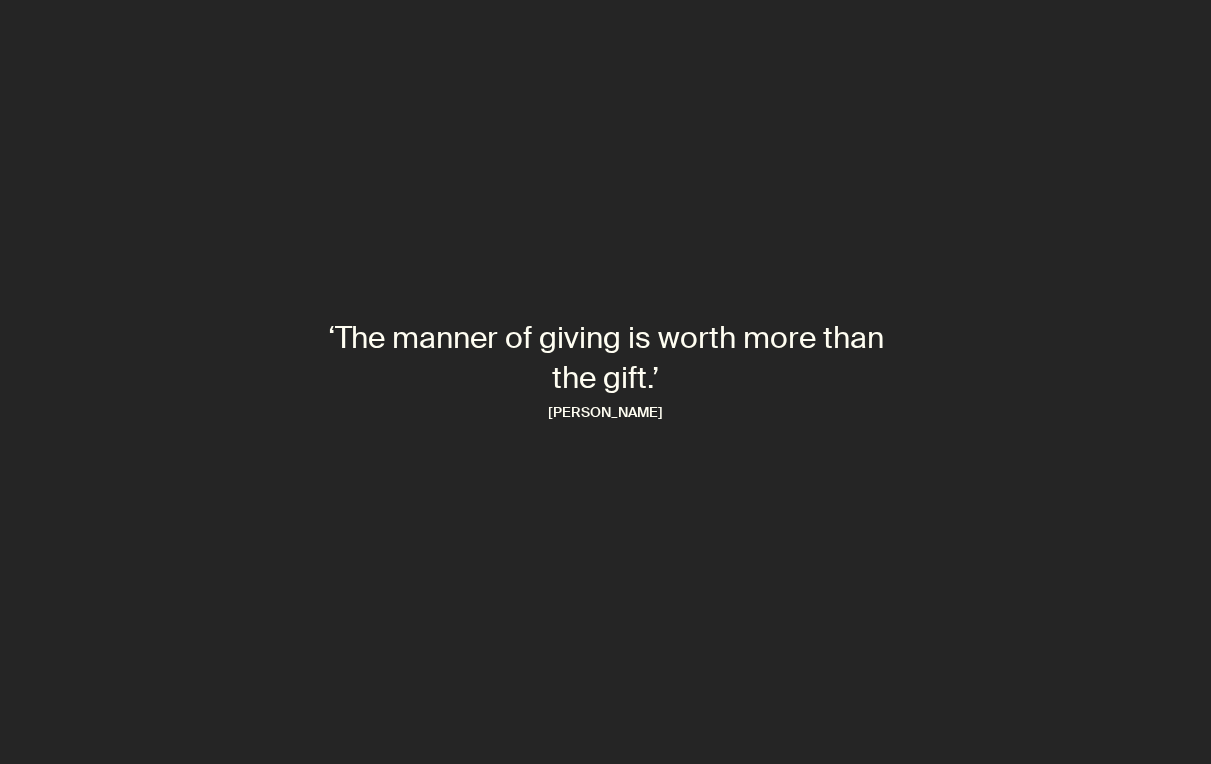 scroll, scrollTop: 0, scrollLeft: 0, axis: both 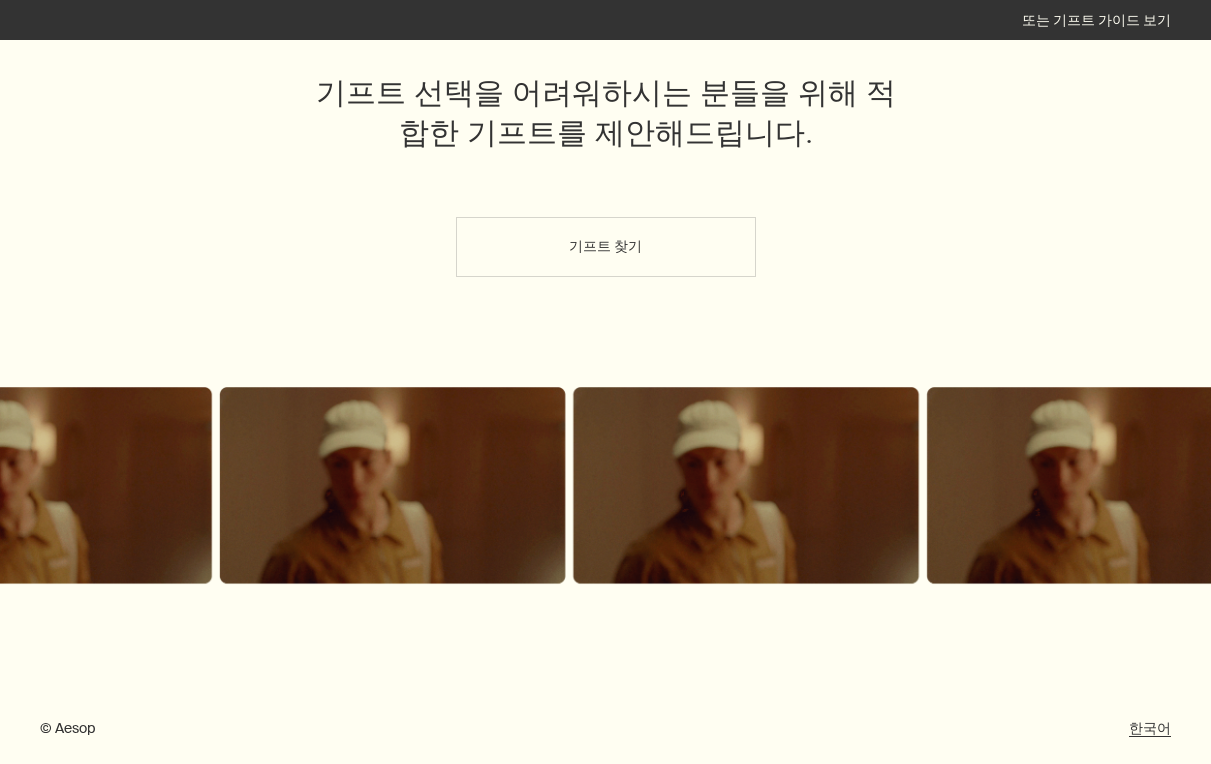 click on "기프트 찾기" at bounding box center [606, 247] 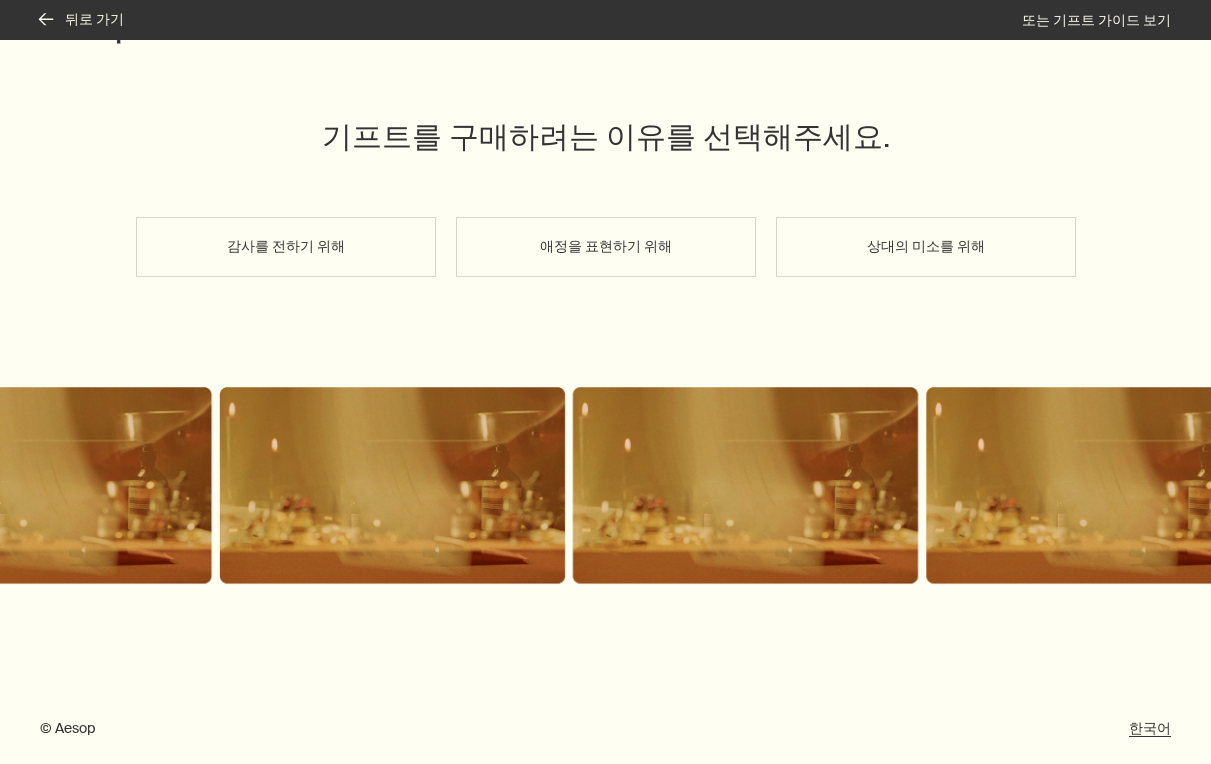 scroll, scrollTop: 68, scrollLeft: 0, axis: vertical 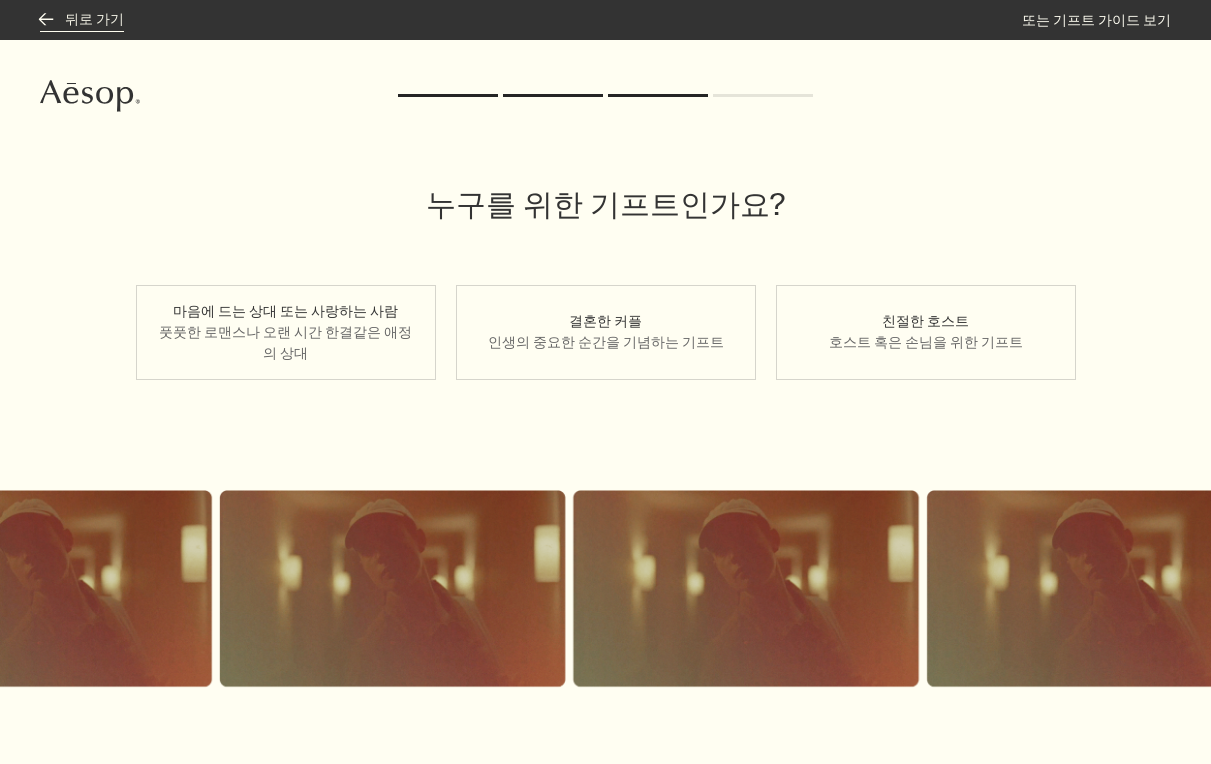 click on "rightArrow   뒤로 가기  또는 기프트 가이드 보기" at bounding box center (605, 20) 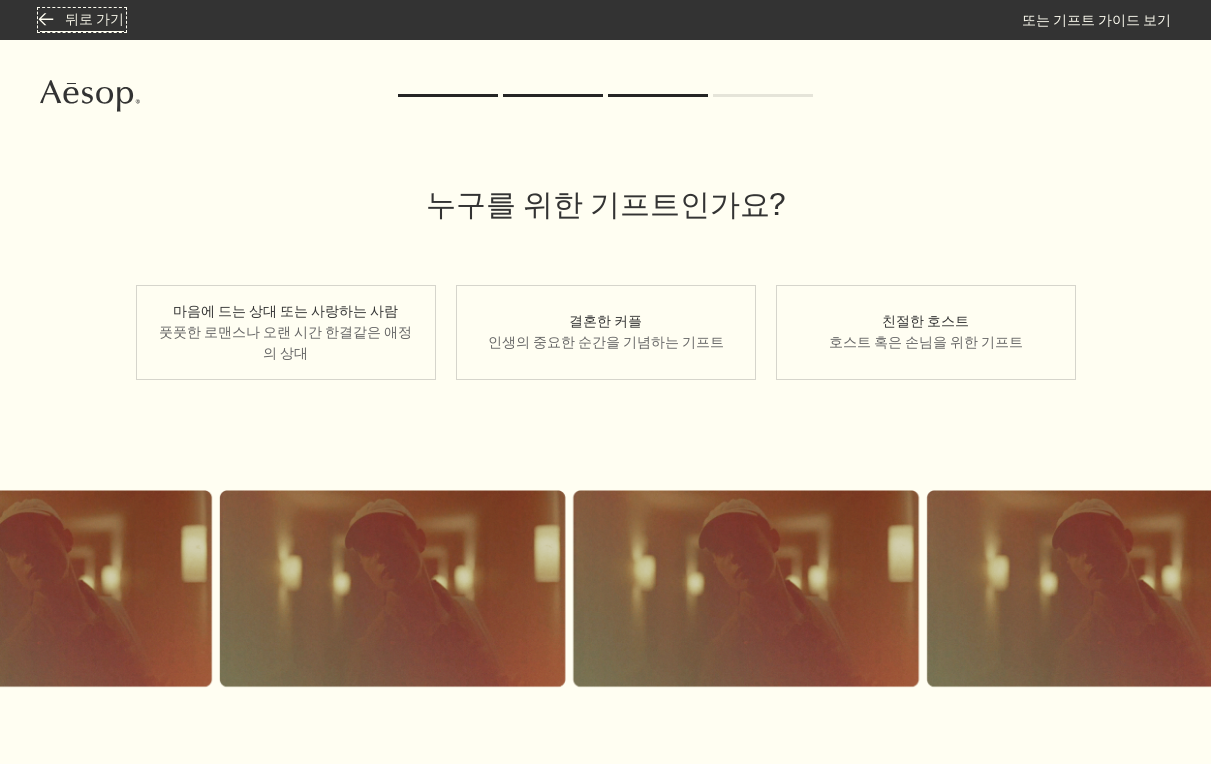 click on "rightArrow   뒤로 가기" at bounding box center (82, 20) 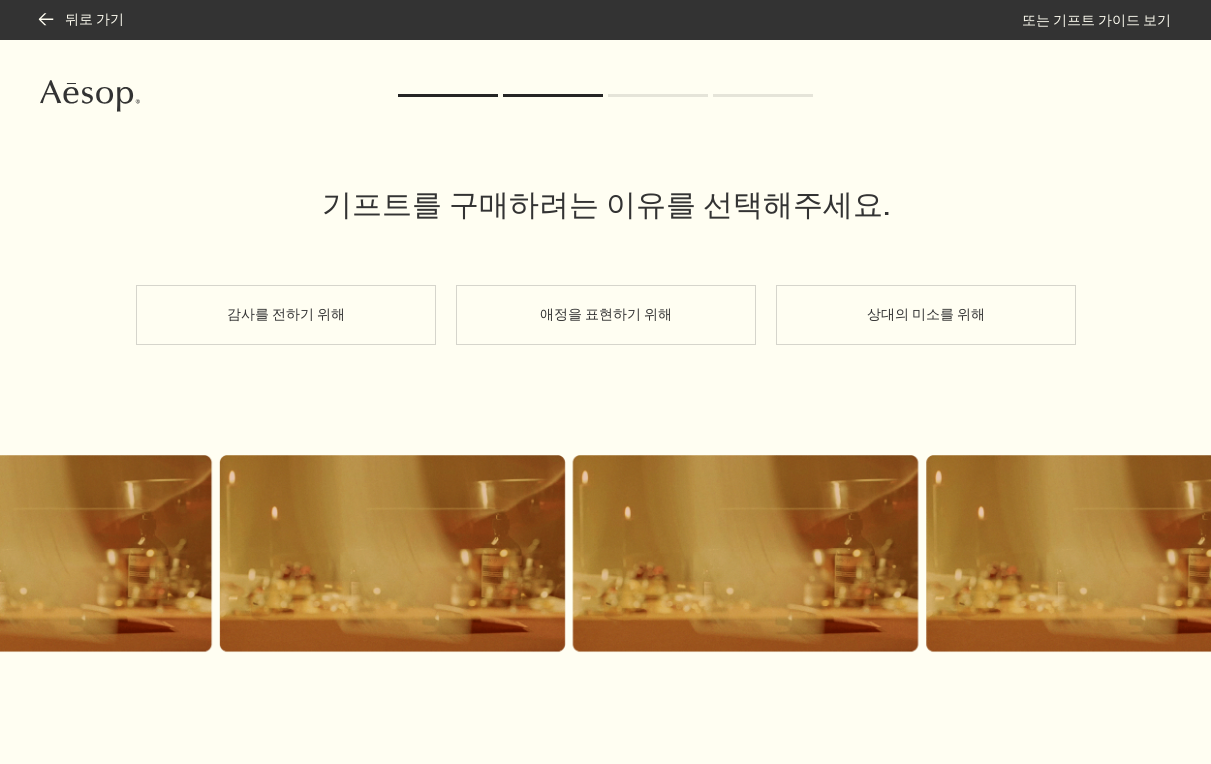 click on "감사를 전하기 위해" at bounding box center (286, 315) 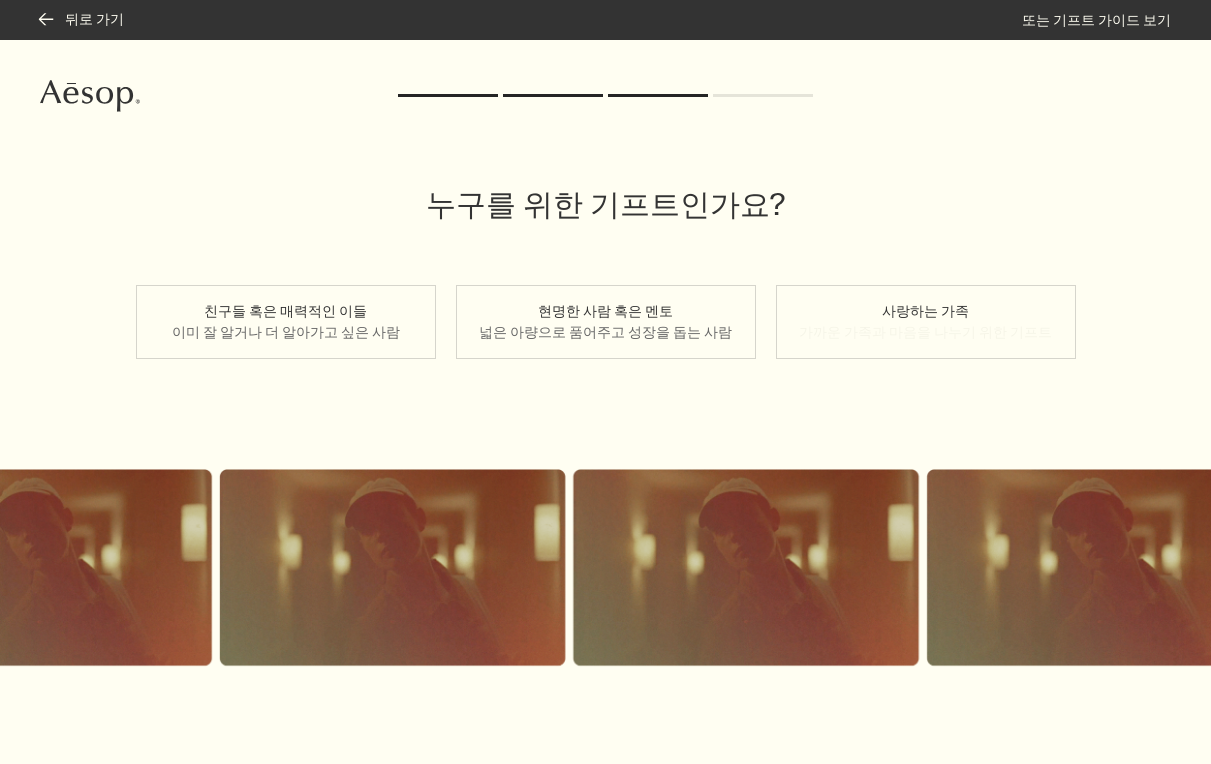 click on "사랑하는 가족 가까운 가족과 마음을 나누기 위한 기프트" at bounding box center (926, 322) 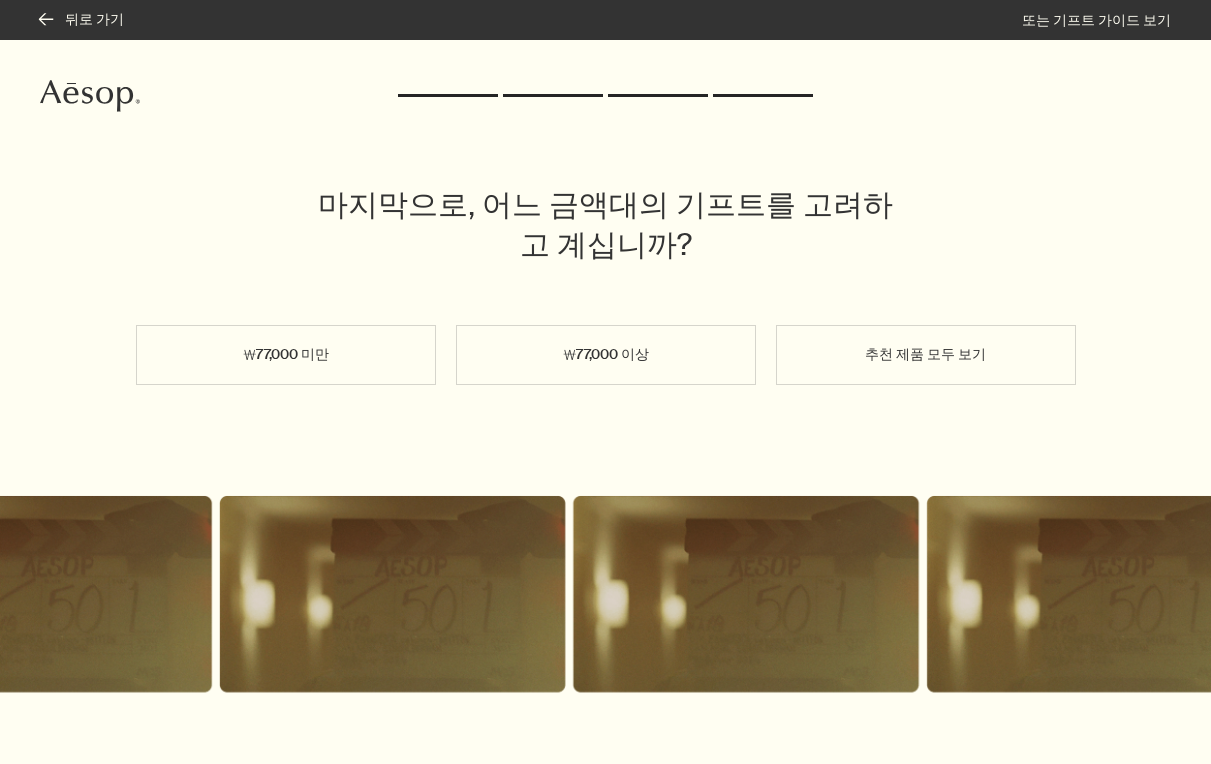 click on "추천 제품 모두 보기" at bounding box center (926, 355) 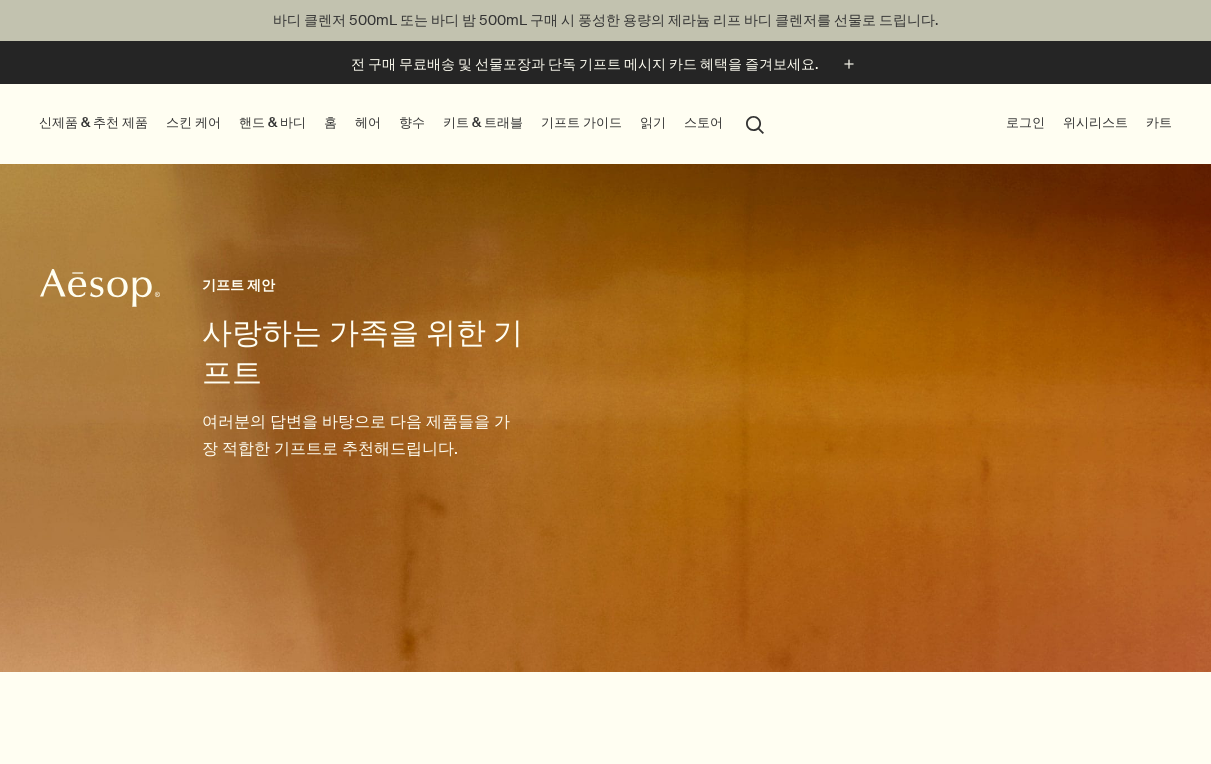 scroll, scrollTop: 0, scrollLeft: 0, axis: both 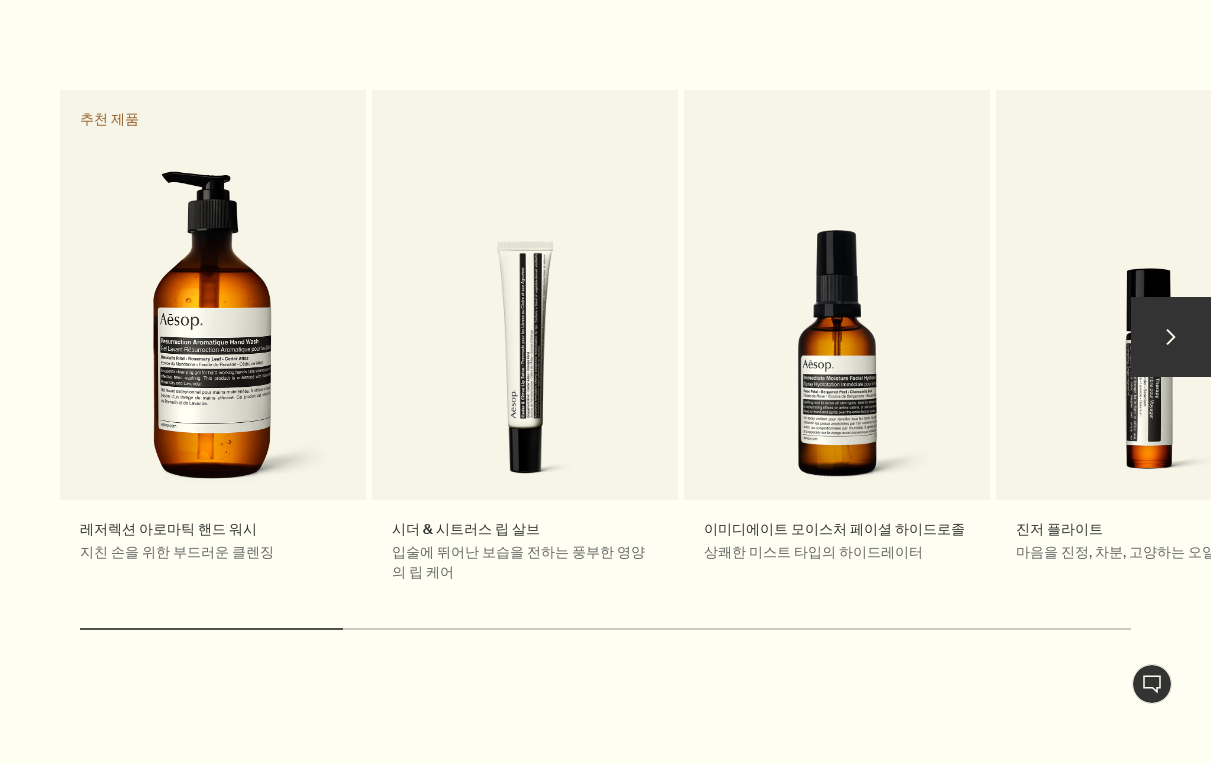 click on "chevron" at bounding box center (1171, 337) 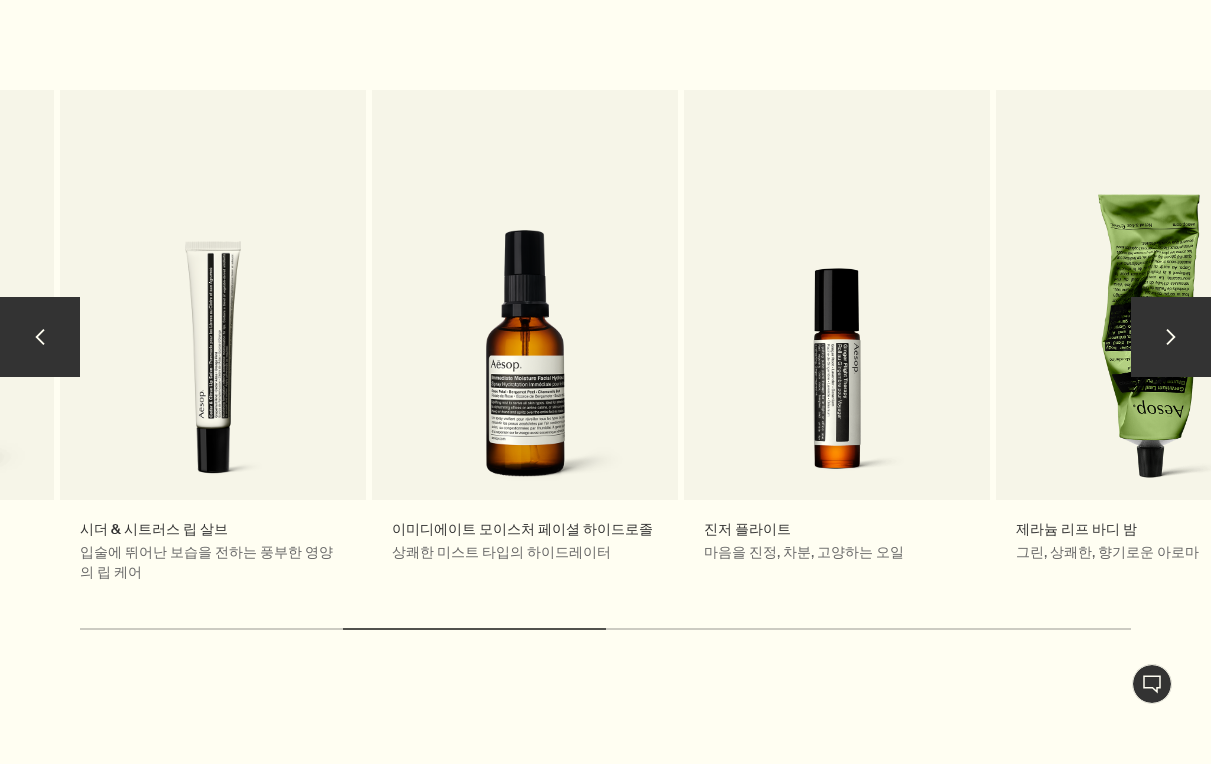 click on "chevron" at bounding box center [1171, 337] 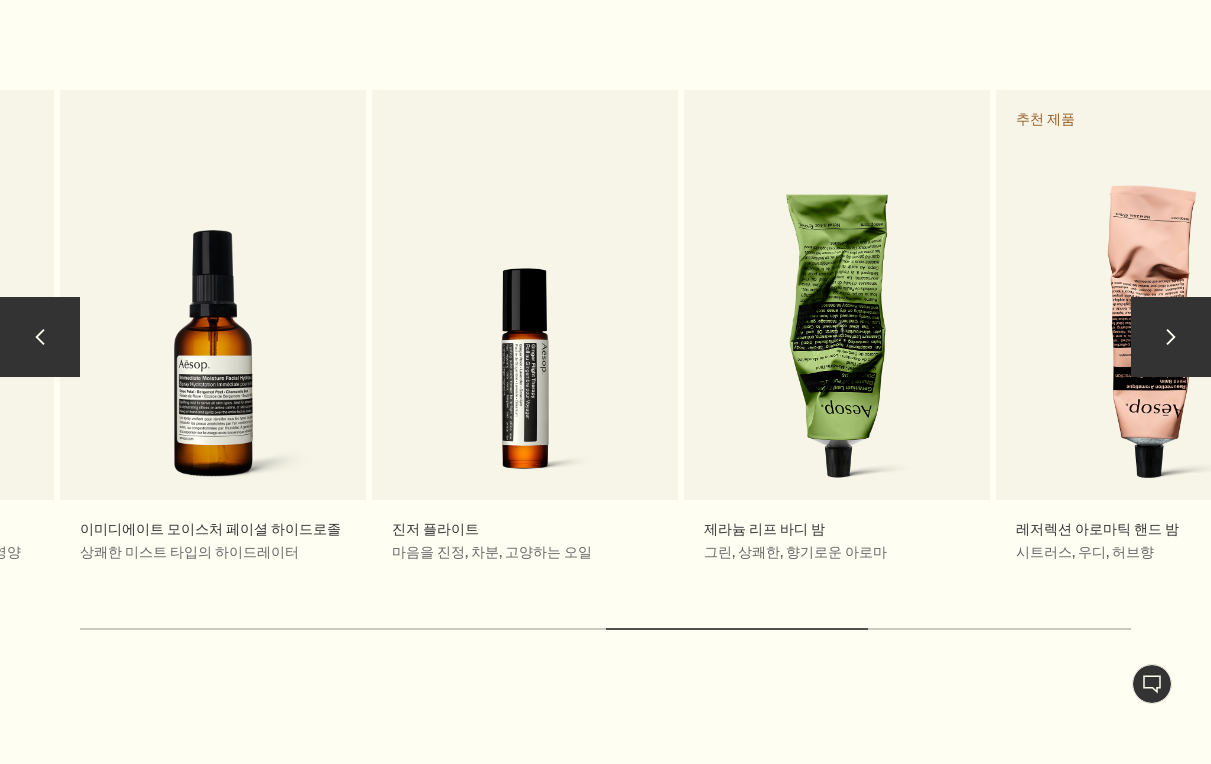 click on "chevron" at bounding box center [1171, 337] 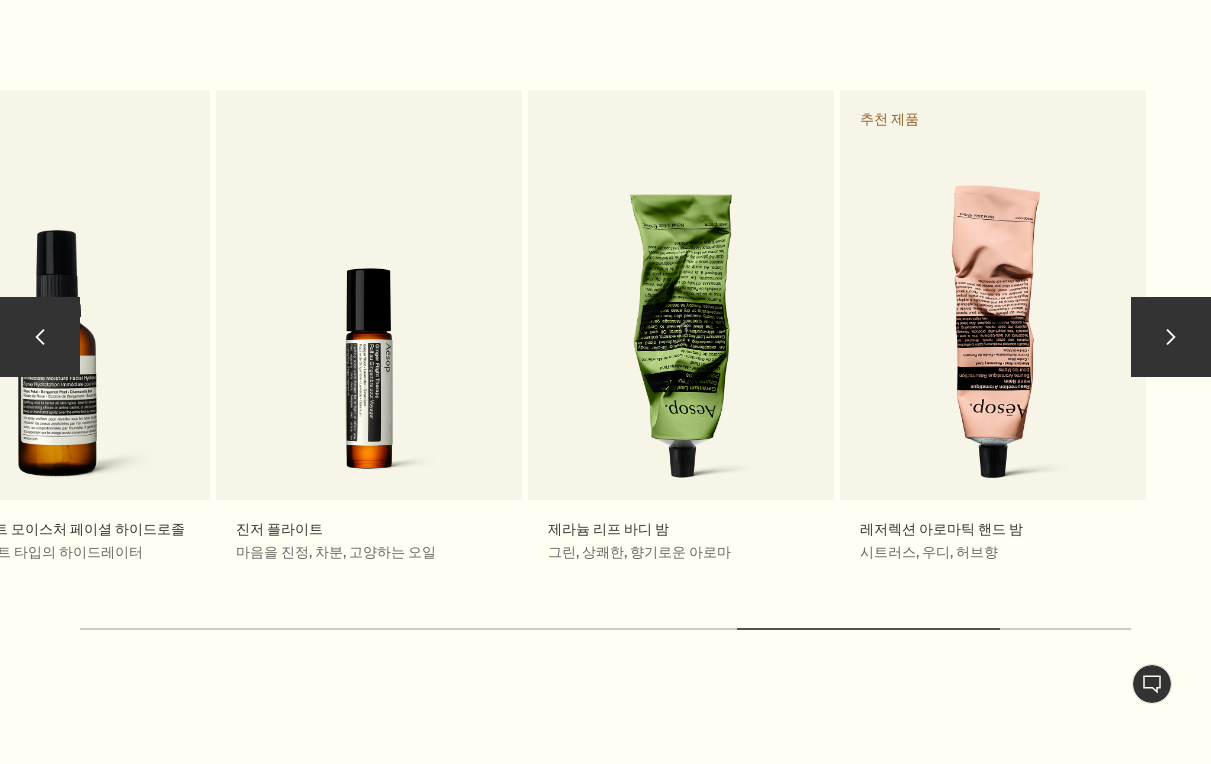 click on "chevron" at bounding box center (1171, 337) 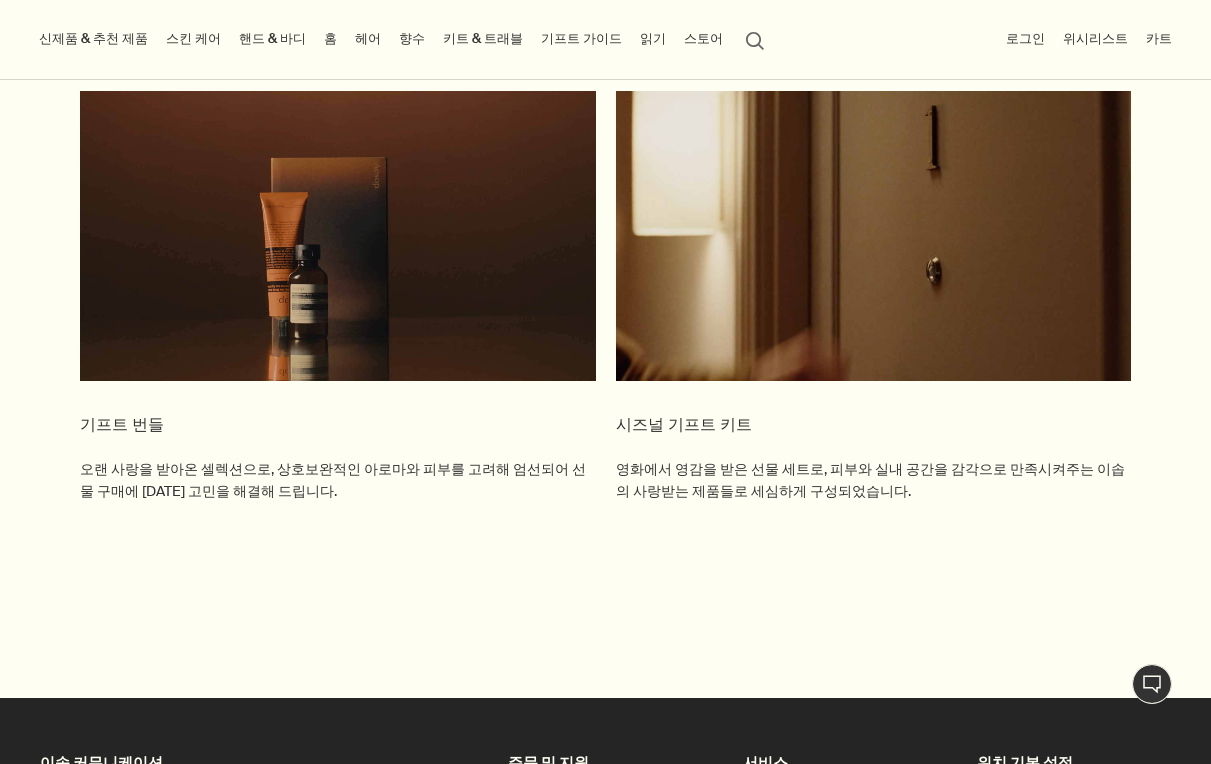 scroll, scrollTop: 3329, scrollLeft: 0, axis: vertical 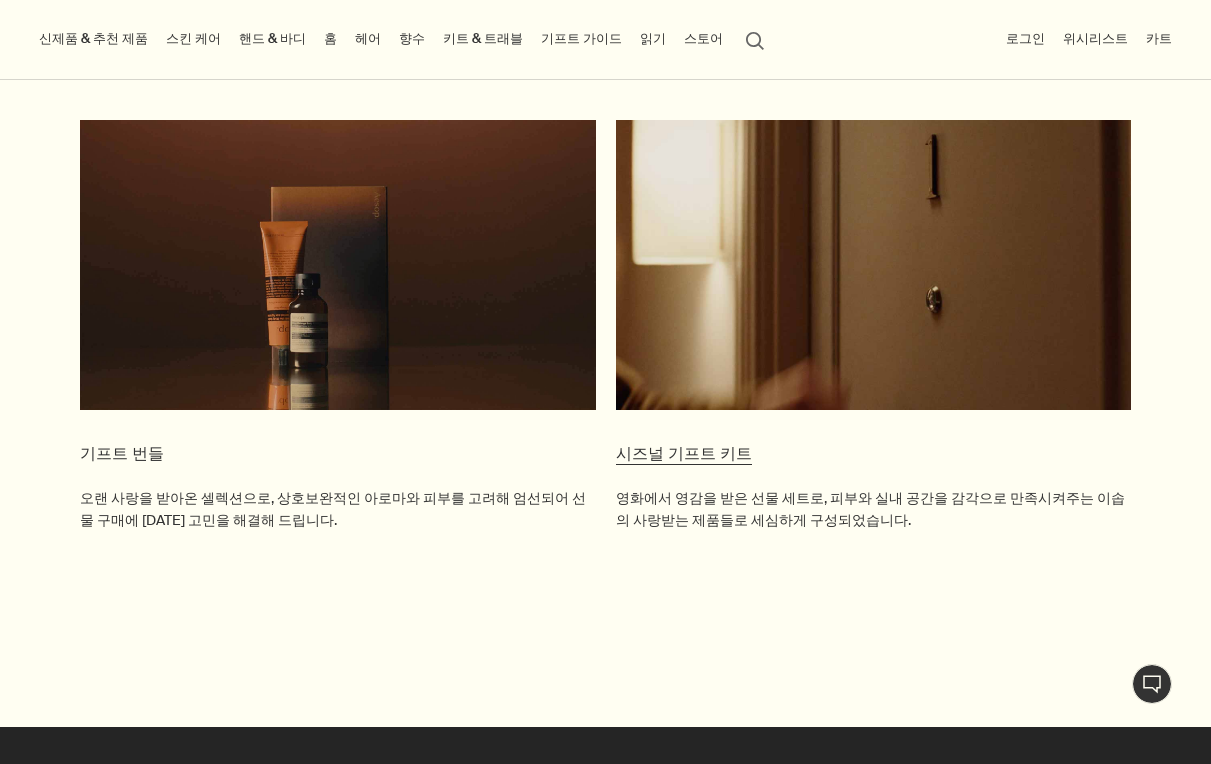 click on "시즈널 기프트 키트" at bounding box center [684, 454] 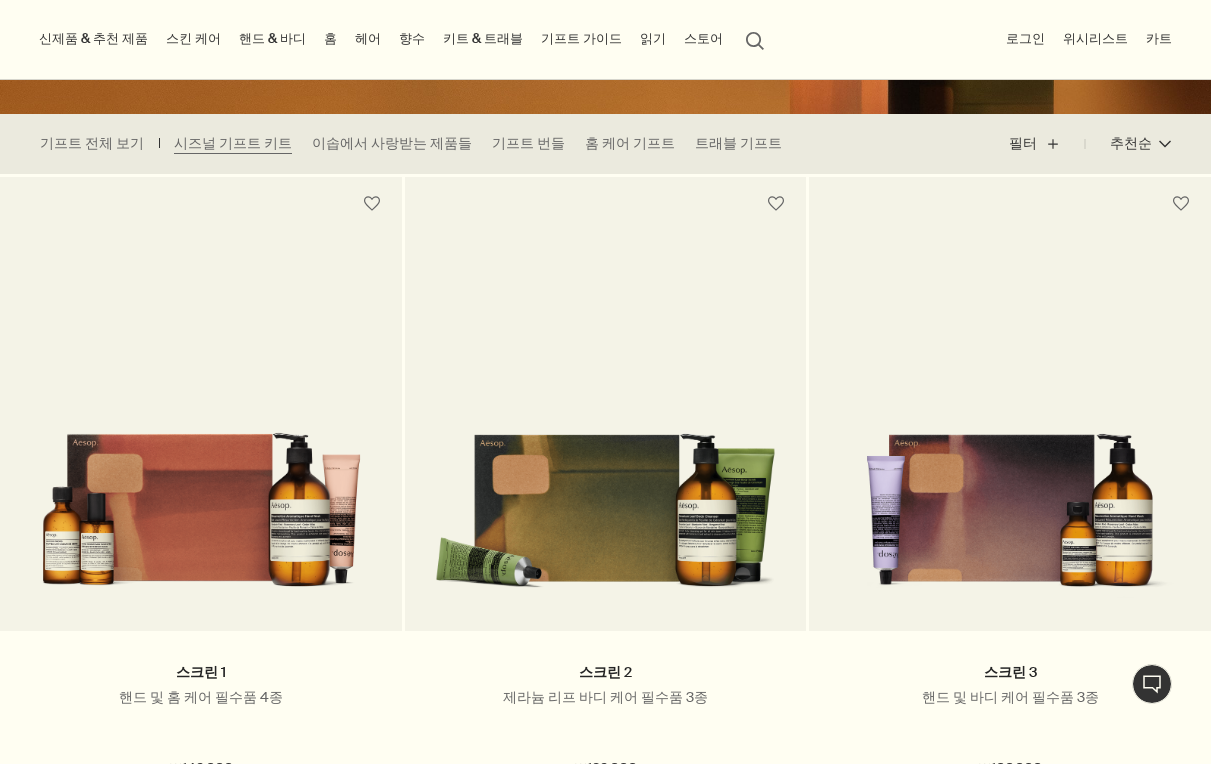 scroll, scrollTop: 0, scrollLeft: 0, axis: both 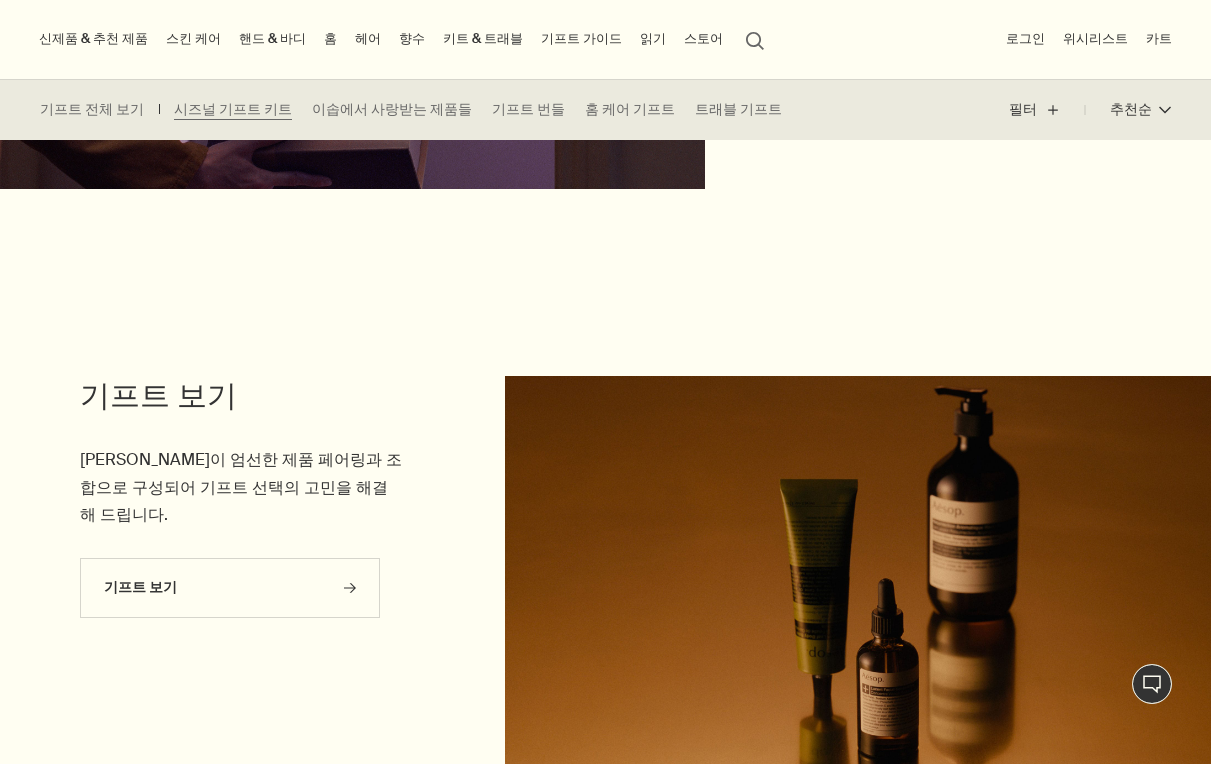 click on "search 검색" at bounding box center (755, 39) 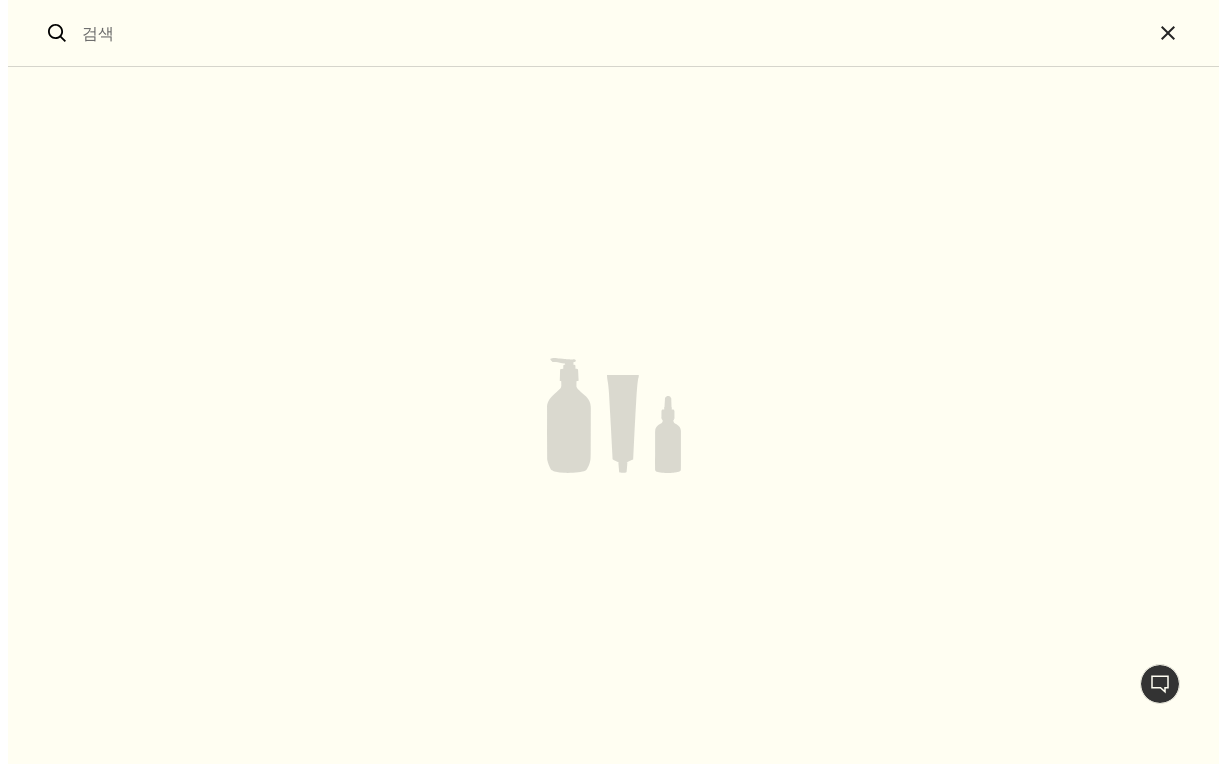 scroll, scrollTop: 4114, scrollLeft: 0, axis: vertical 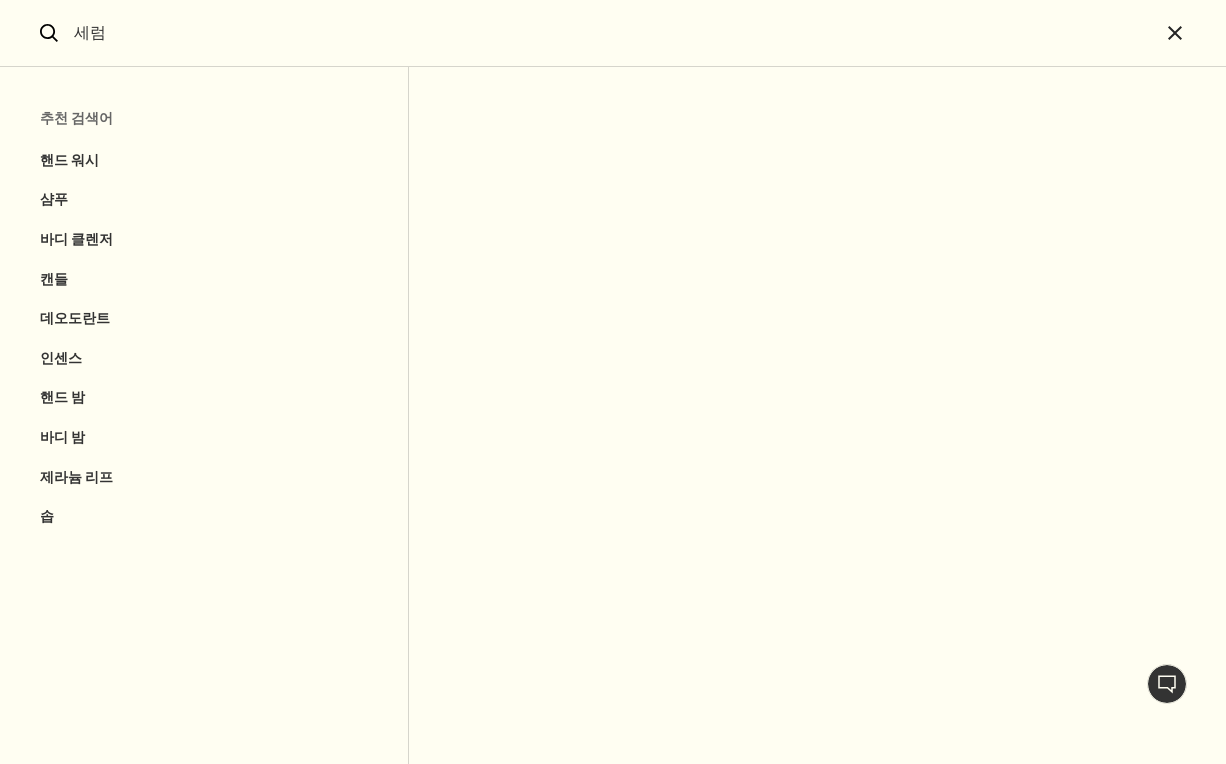 type on "세럼" 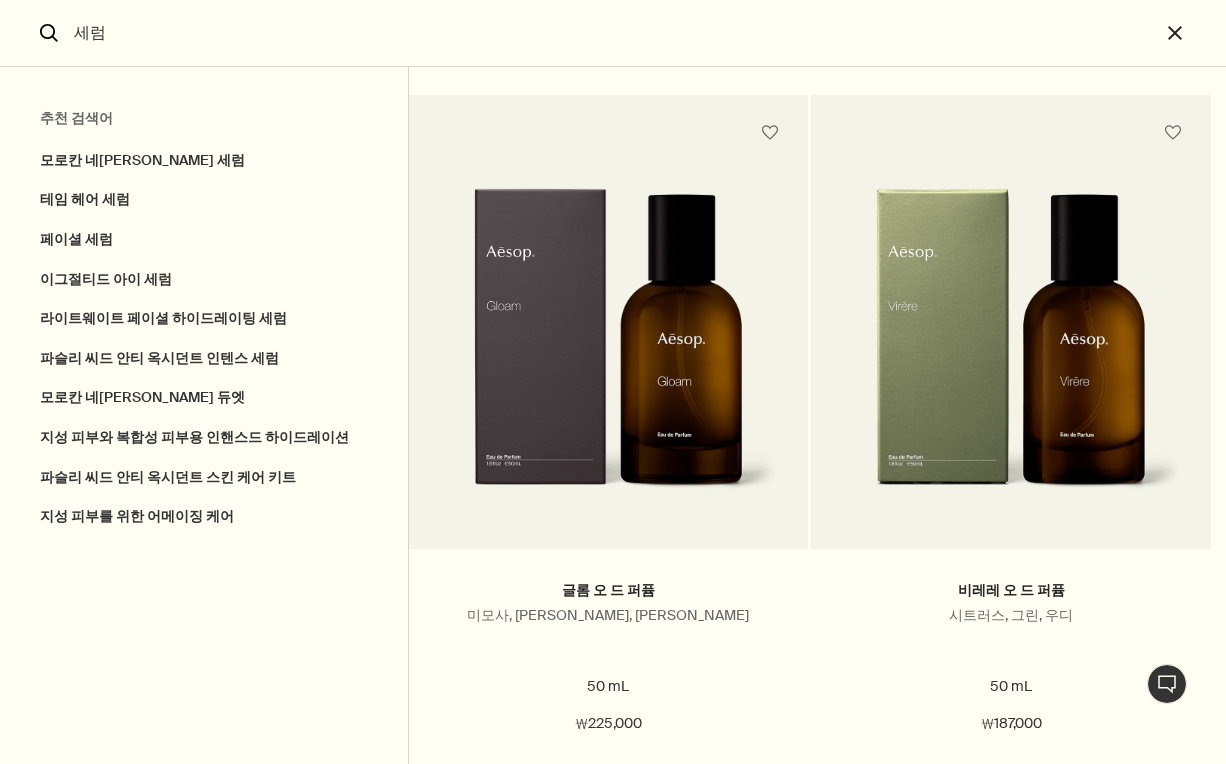 scroll, scrollTop: 5283, scrollLeft: 0, axis: vertical 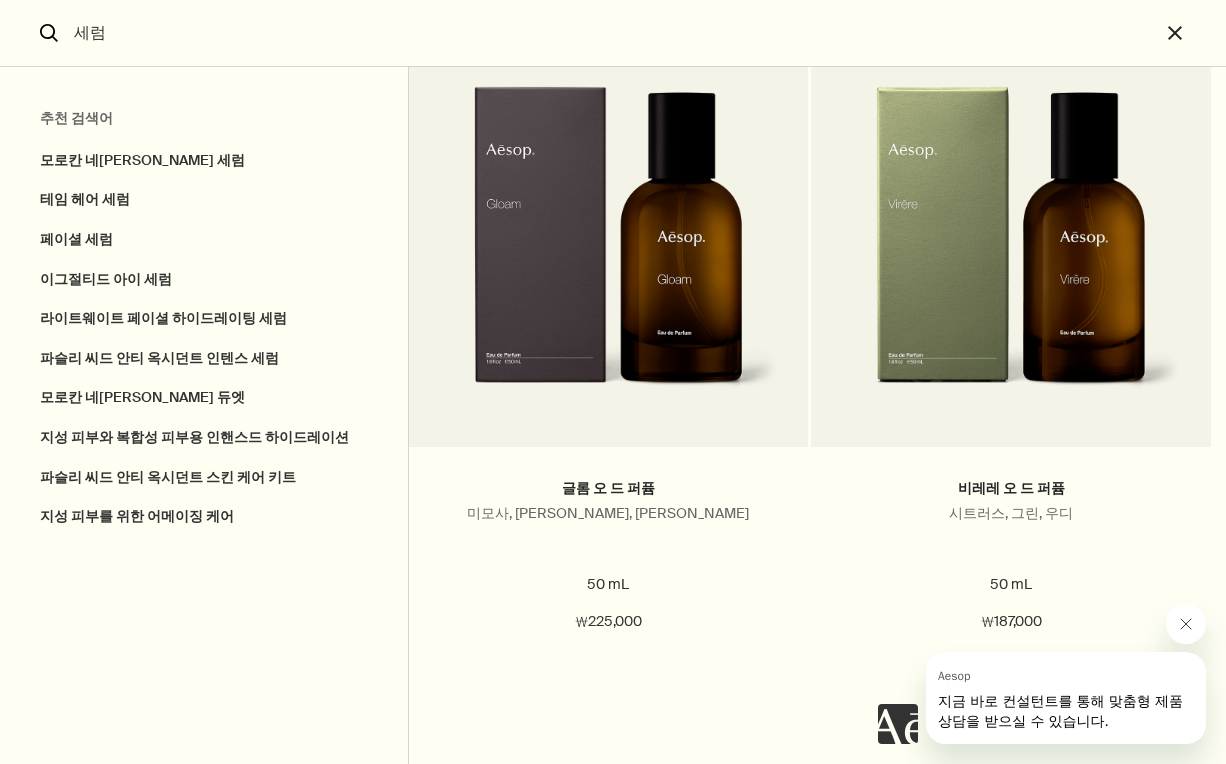 click 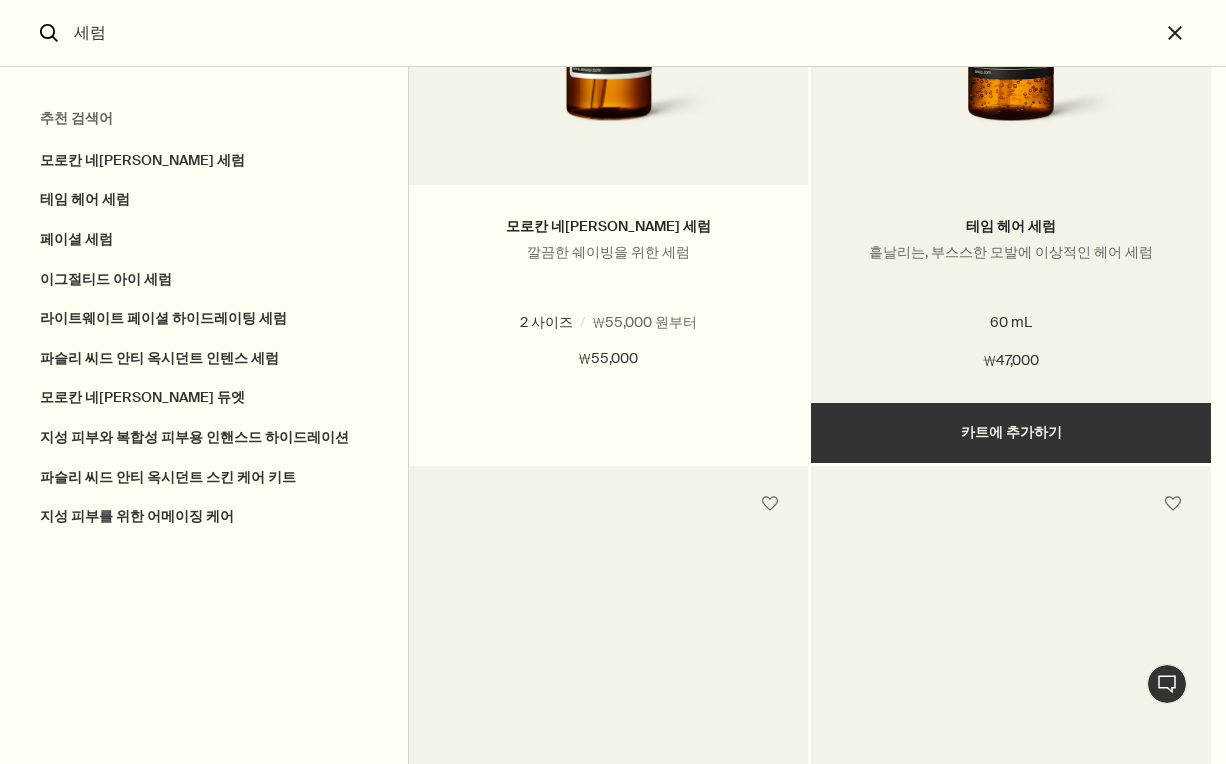 scroll, scrollTop: 600, scrollLeft: 0, axis: vertical 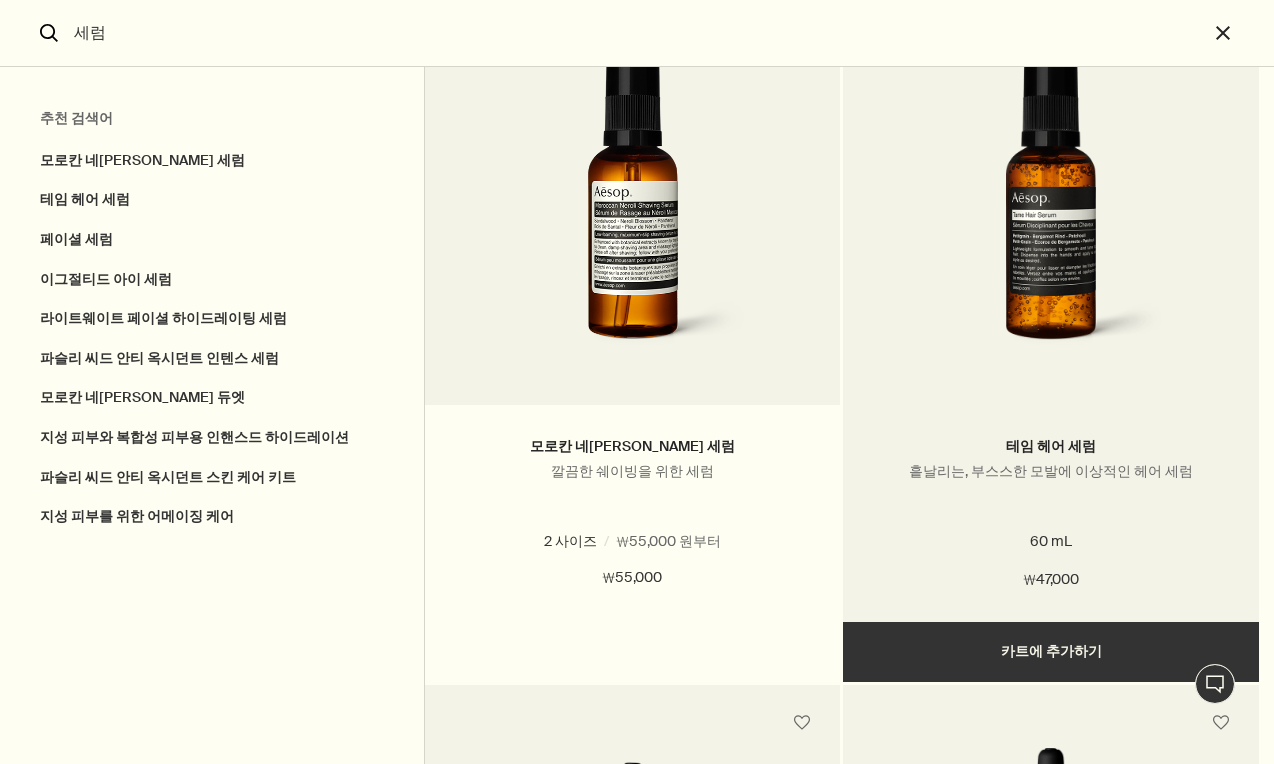 click on "흩날리는, 부스스한 모발에 이상적인 헤어 세럼" at bounding box center (1051, 471) 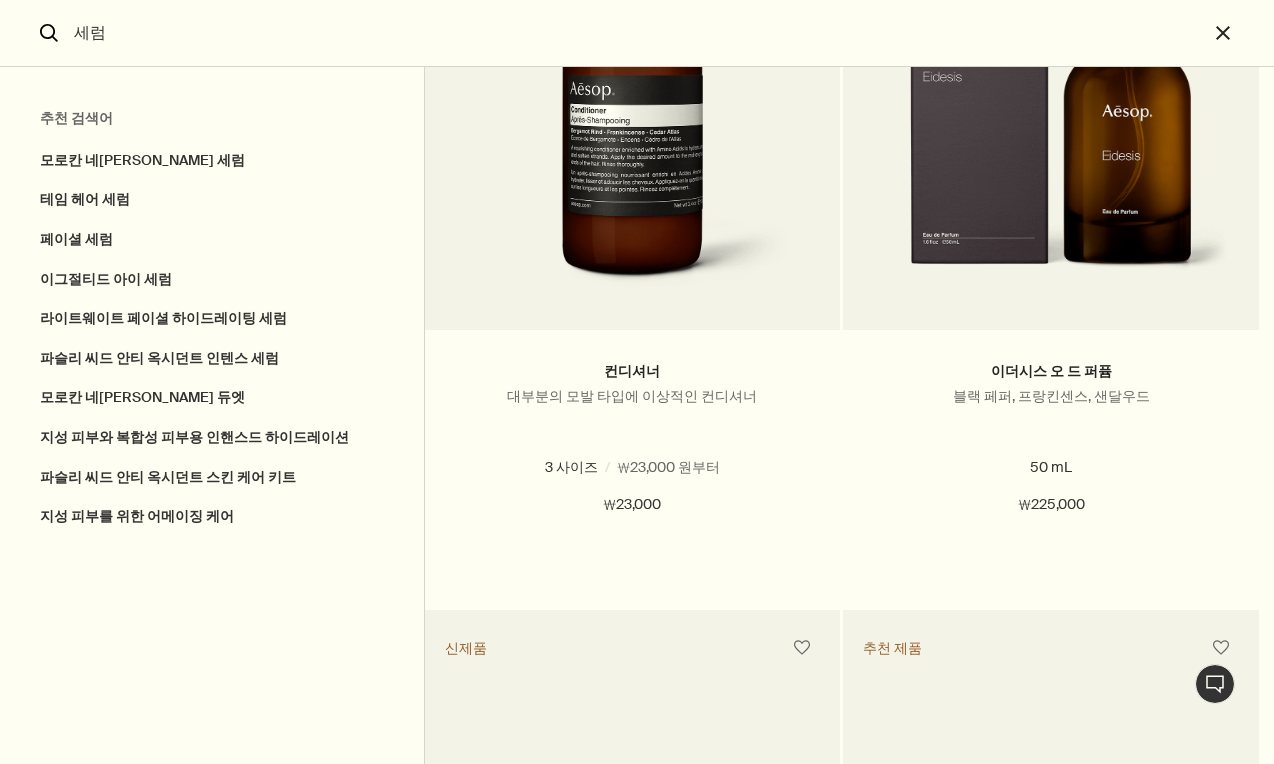 scroll, scrollTop: 4400, scrollLeft: 0, axis: vertical 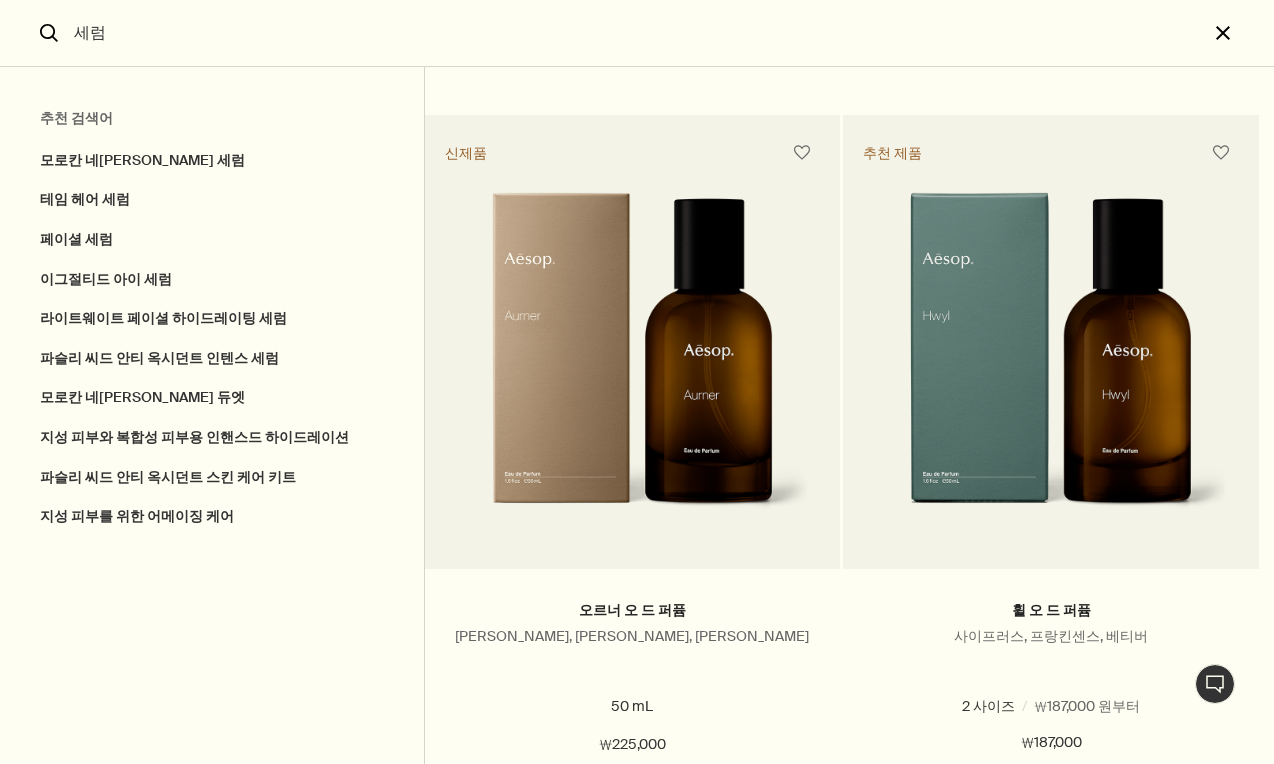 click on "close" at bounding box center (1241, 33) 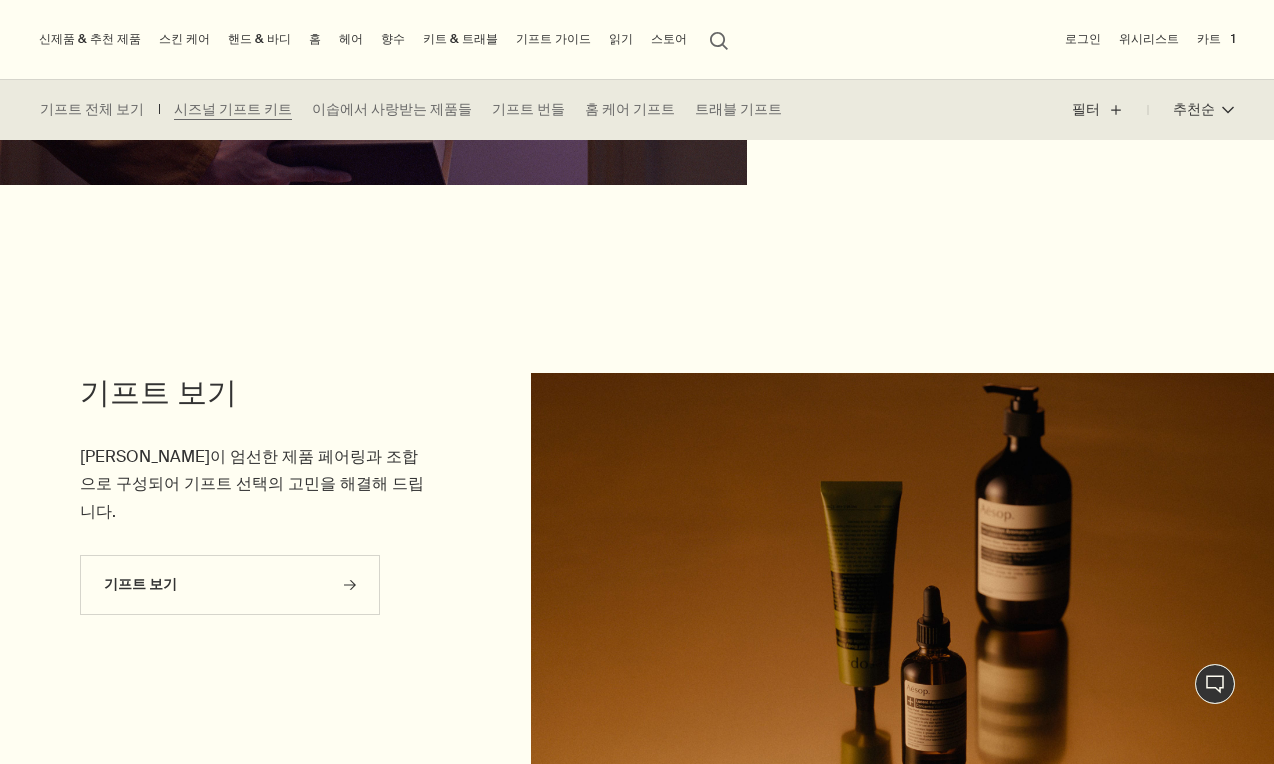type 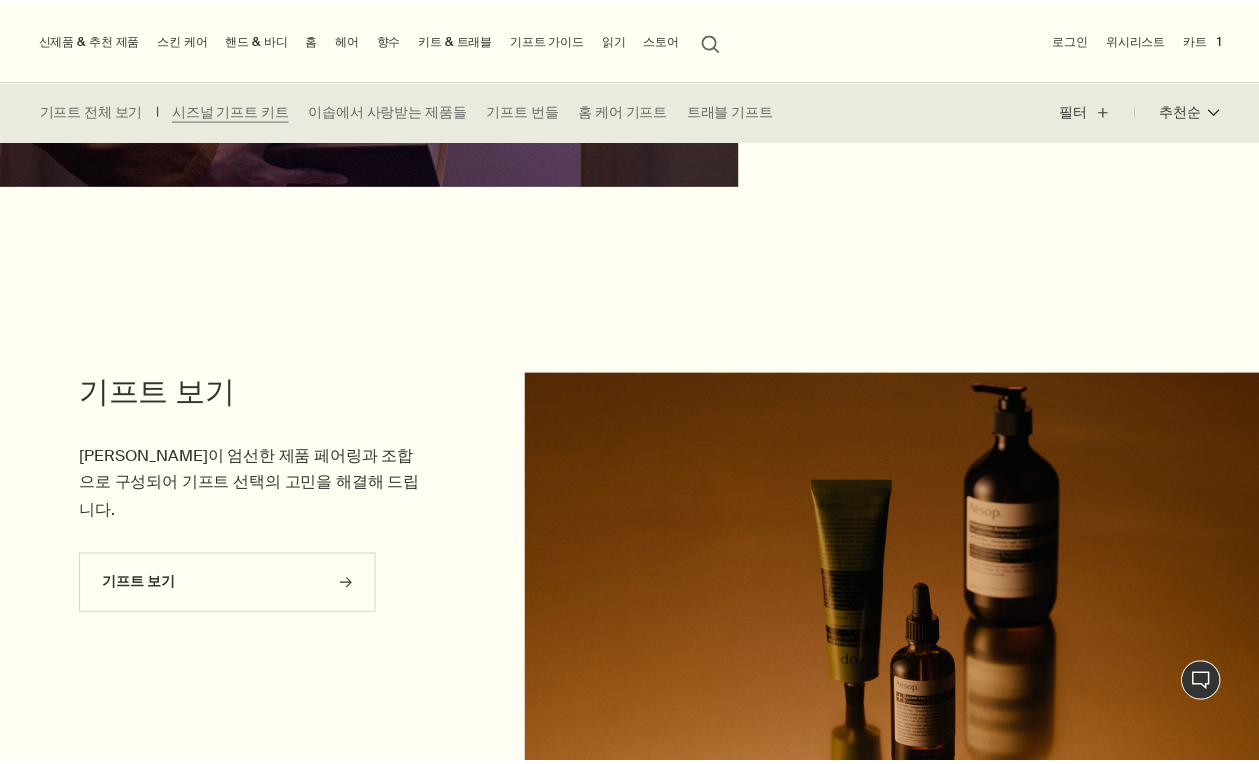 scroll, scrollTop: 4146, scrollLeft: 0, axis: vertical 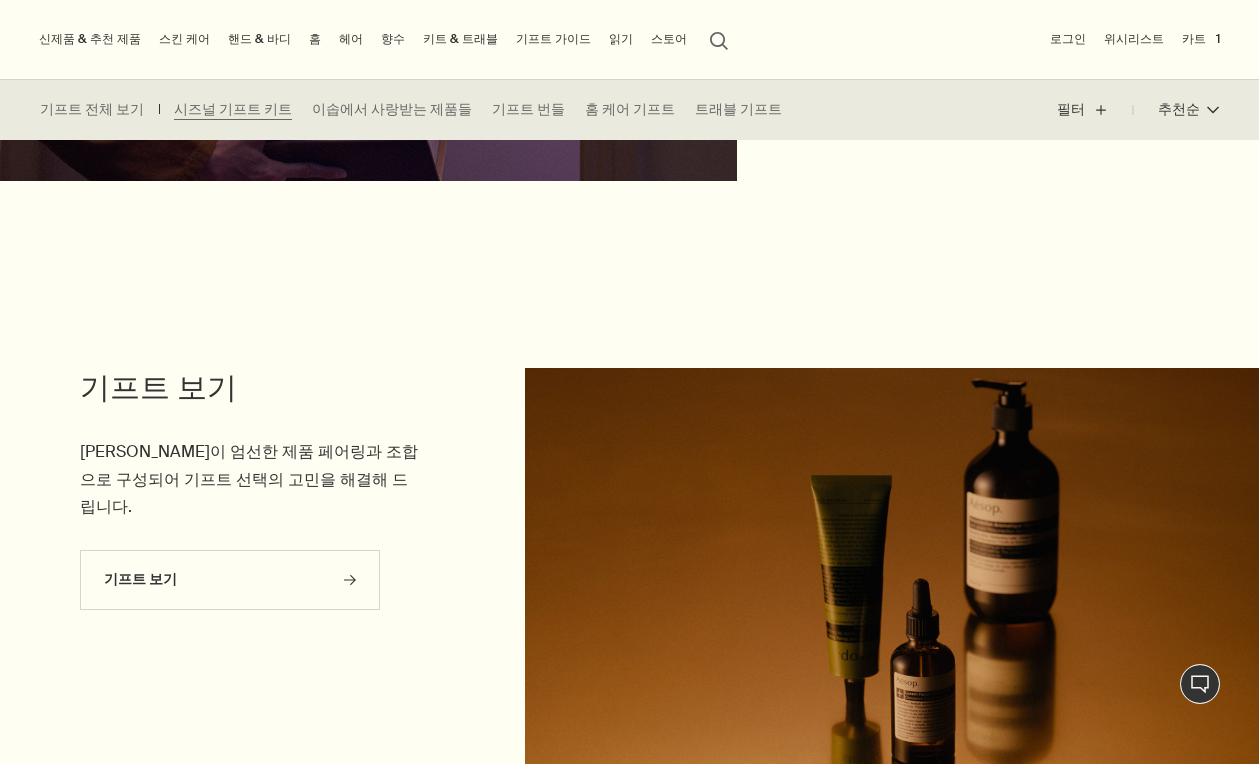 click on "스킨 케어" at bounding box center (184, 39) 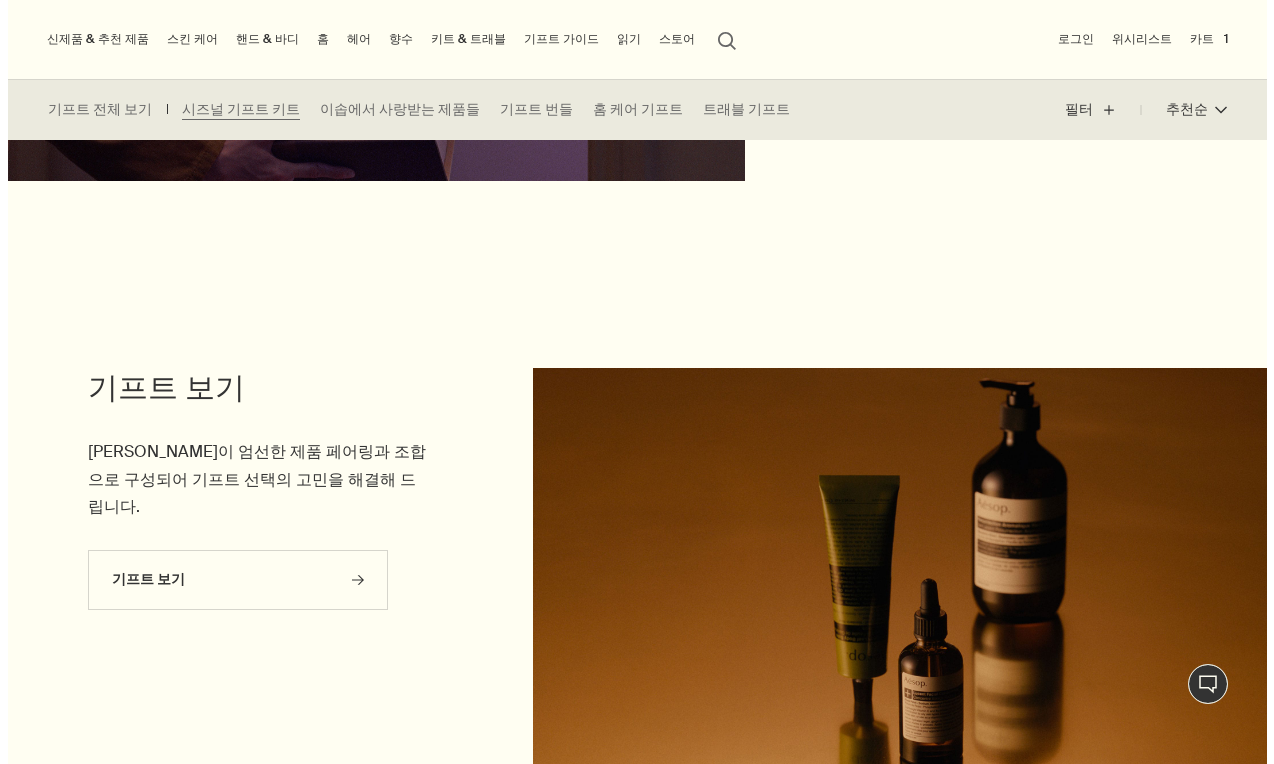 scroll, scrollTop: 4160, scrollLeft: 0, axis: vertical 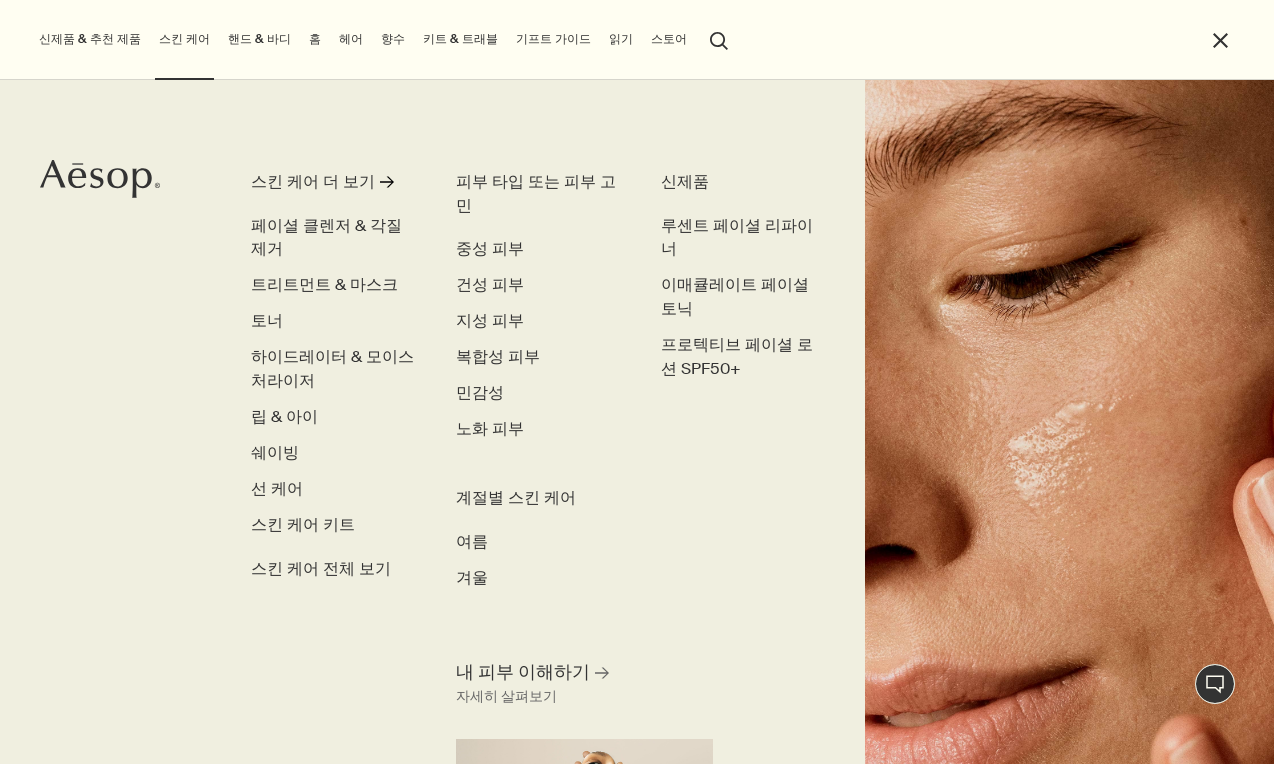 click on "search 검색" at bounding box center [719, 39] 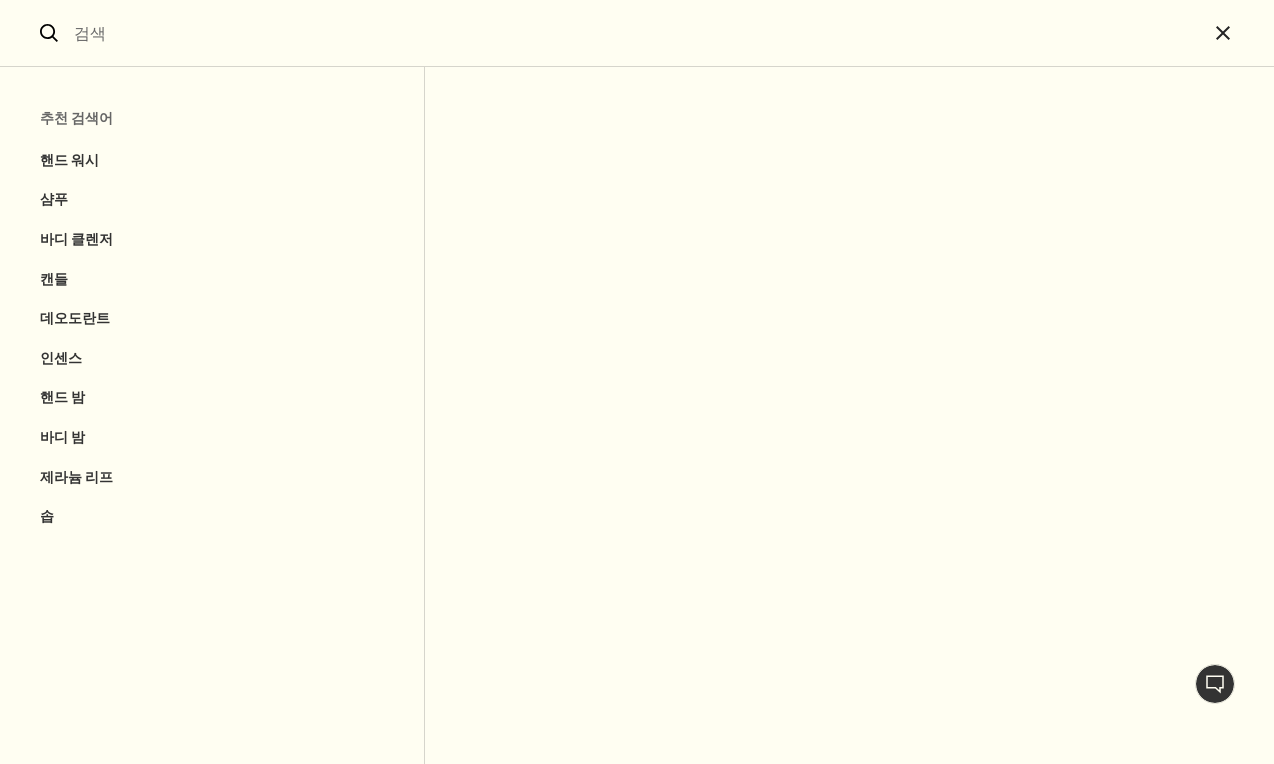 click at bounding box center [637, 33] 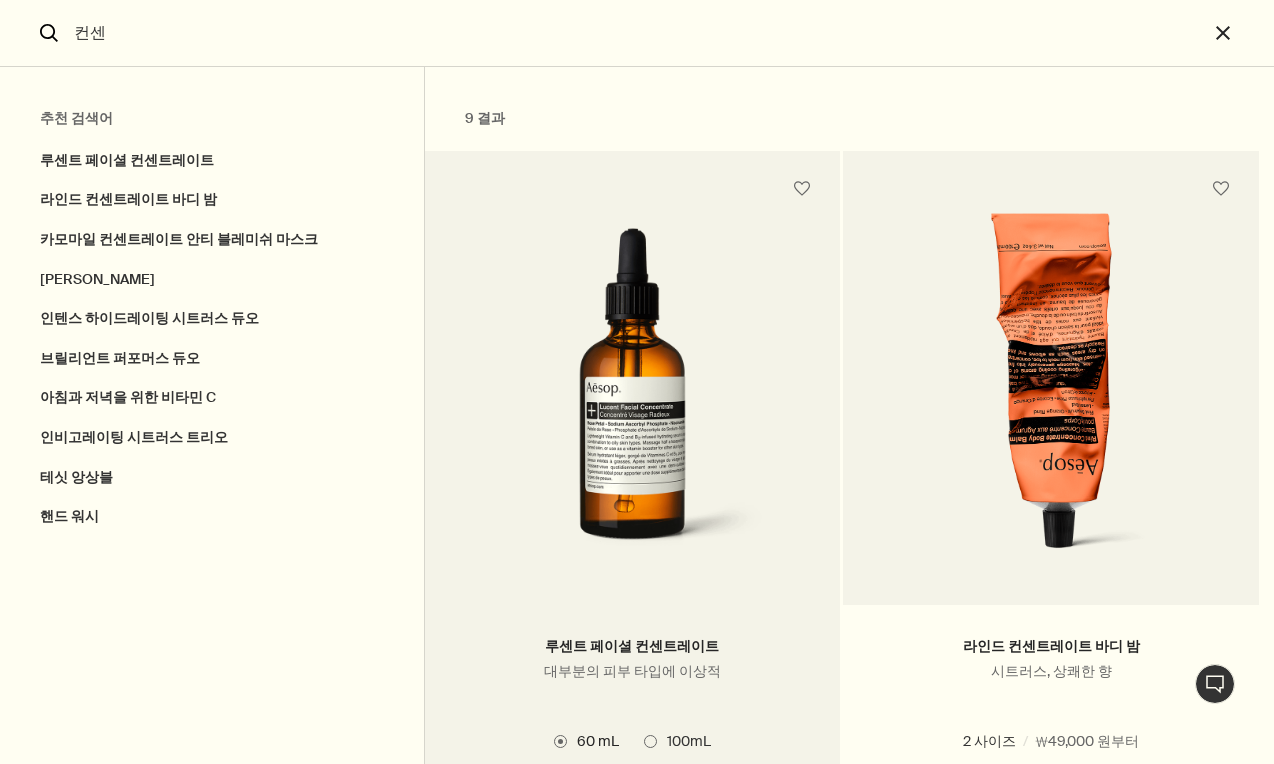 scroll, scrollTop: 200, scrollLeft: 0, axis: vertical 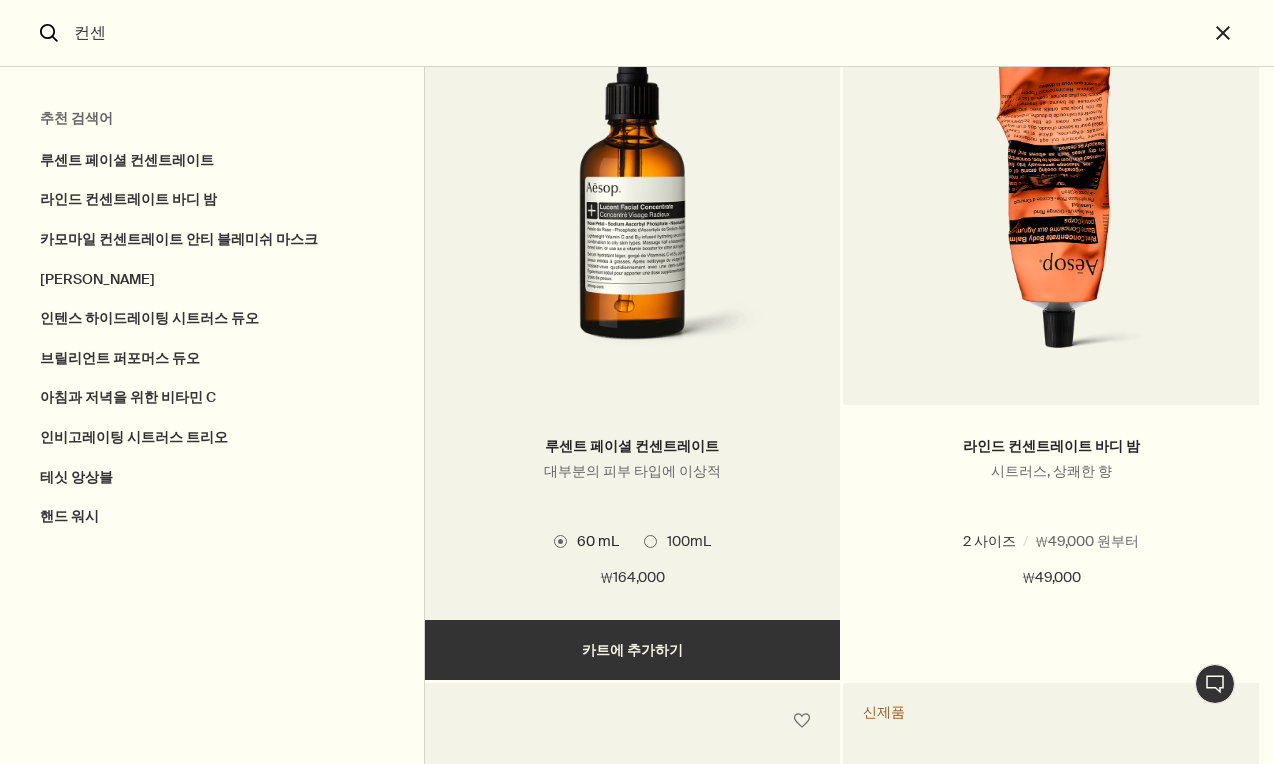 click on "루센트 페이셜 컨센트레이트 대부분의 피부 타입에 이상적 2 사이즈  /  ₩164,000 원부터 60 mL 100mL 60 mL 100mL ₩164,000 chevron ₩164,000   추가하기 카트에 추가하기" at bounding box center (633, 315) 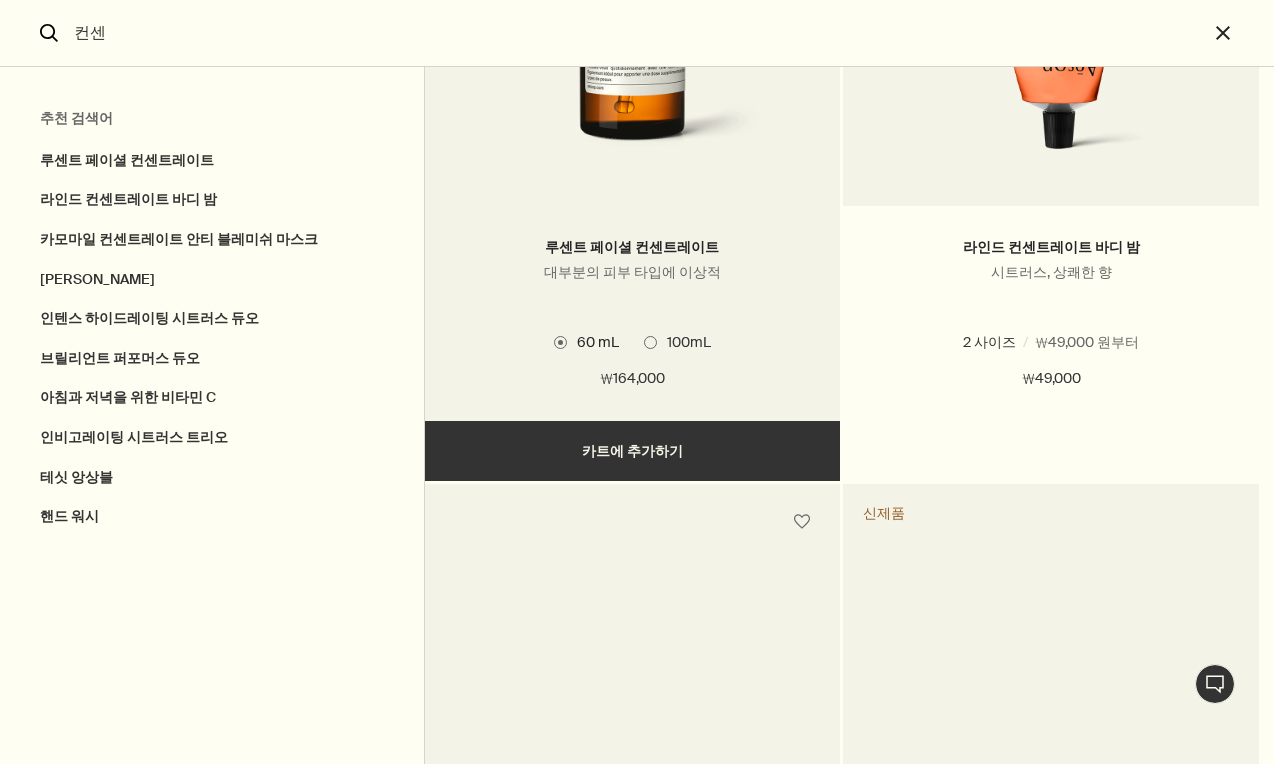 scroll, scrollTop: 400, scrollLeft: 0, axis: vertical 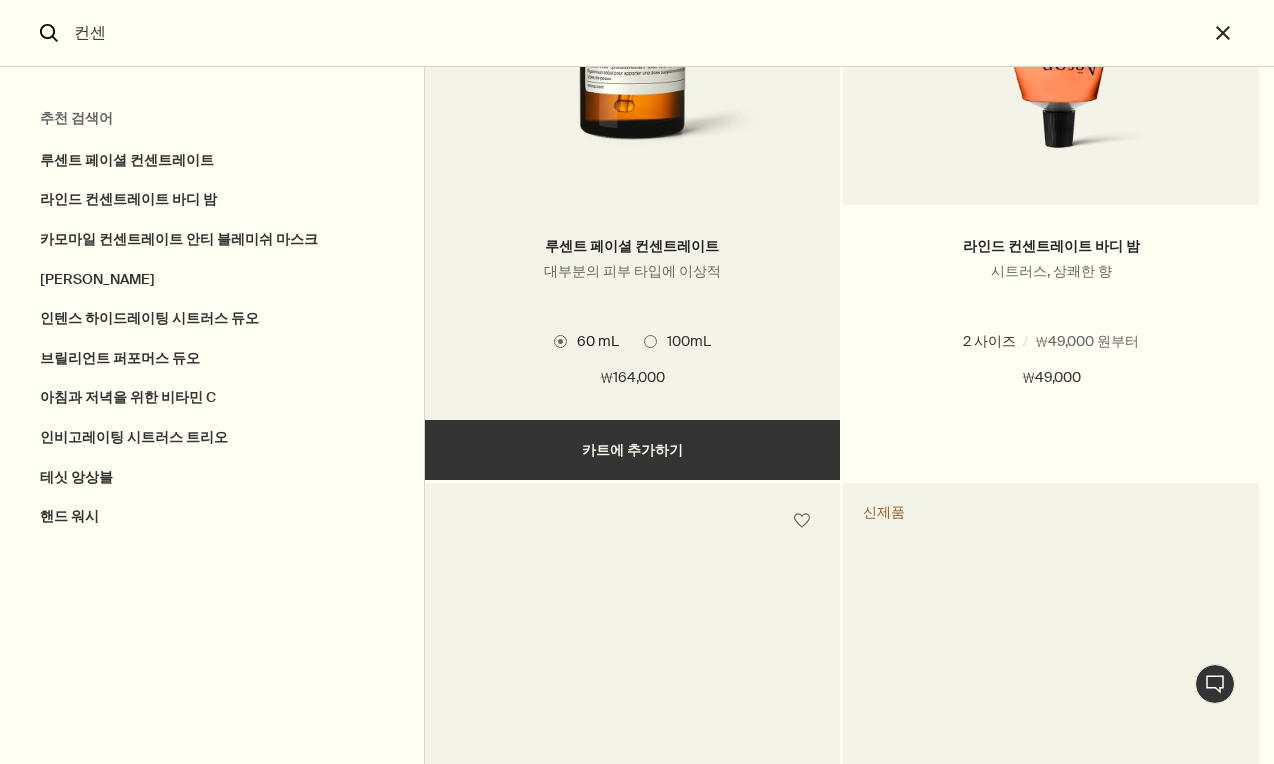 click at bounding box center [650, 341] 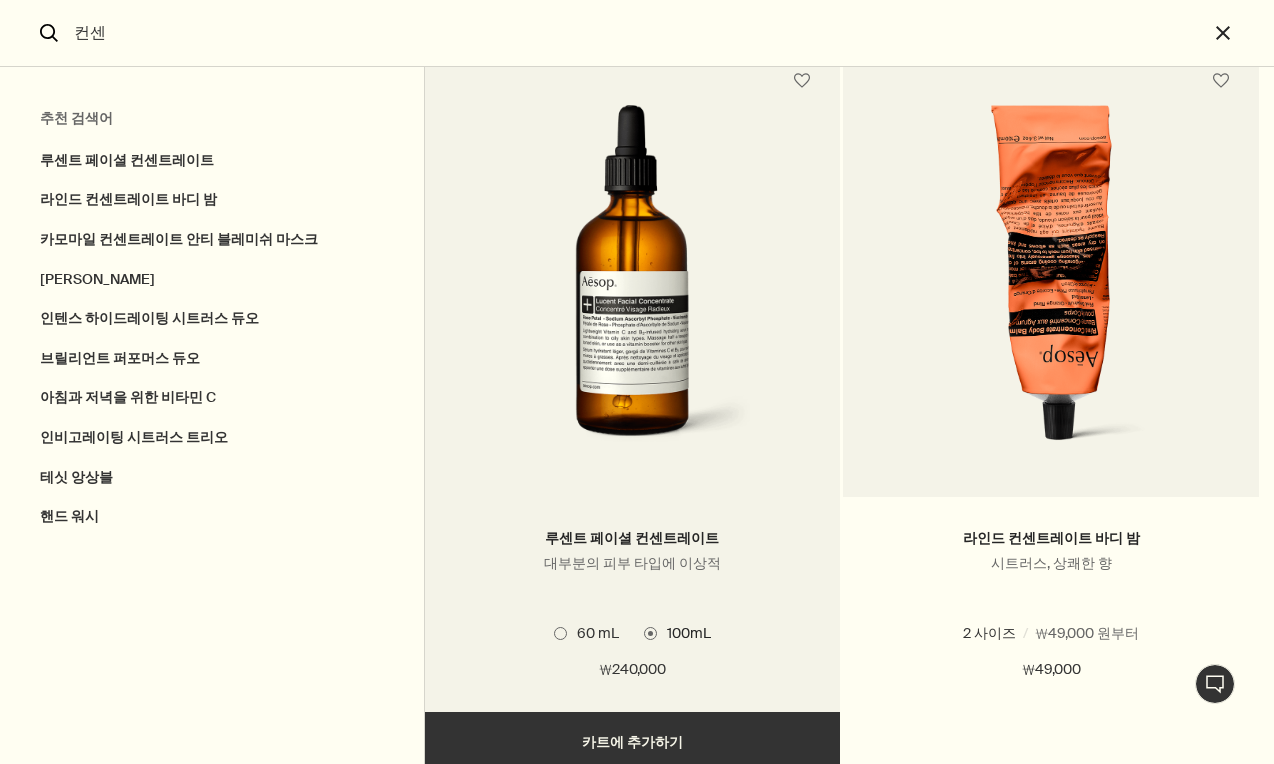 scroll, scrollTop: 100, scrollLeft: 0, axis: vertical 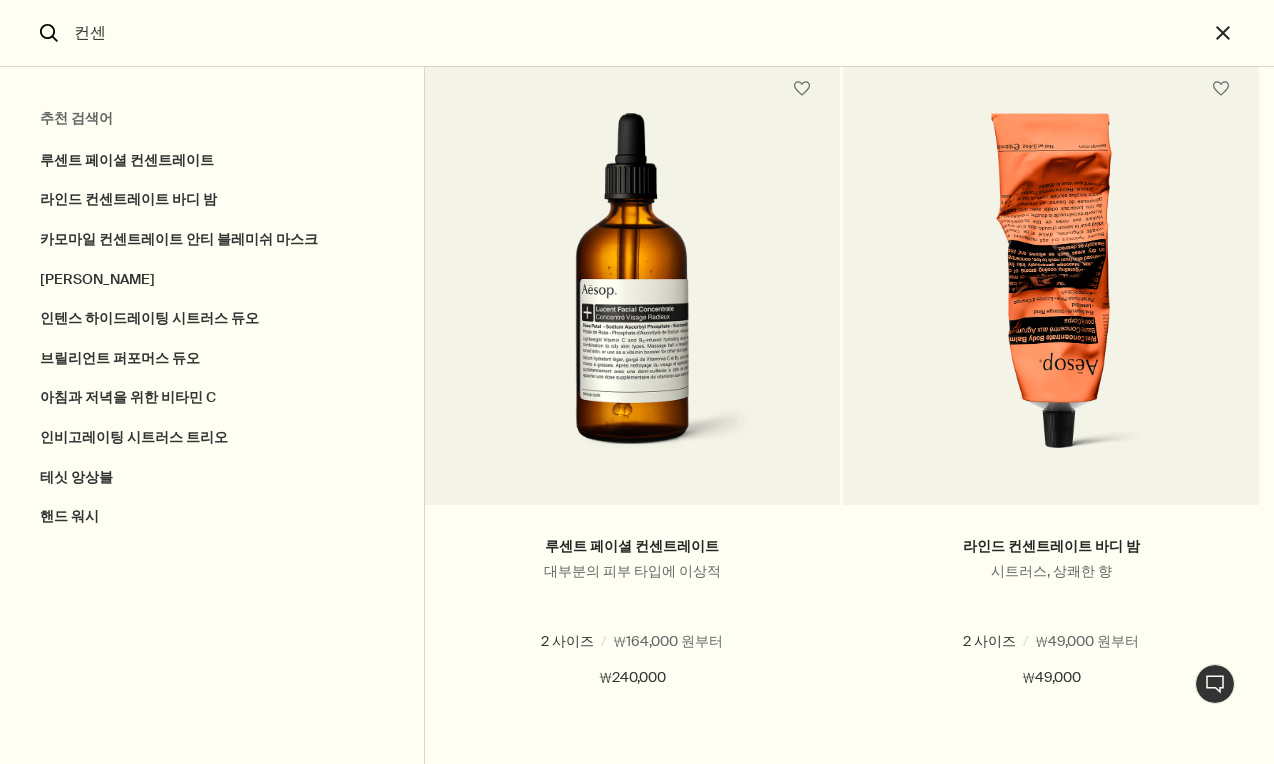 drag, startPoint x: 113, startPoint y: 45, endPoint x: 53, endPoint y: 51, distance: 60.299255 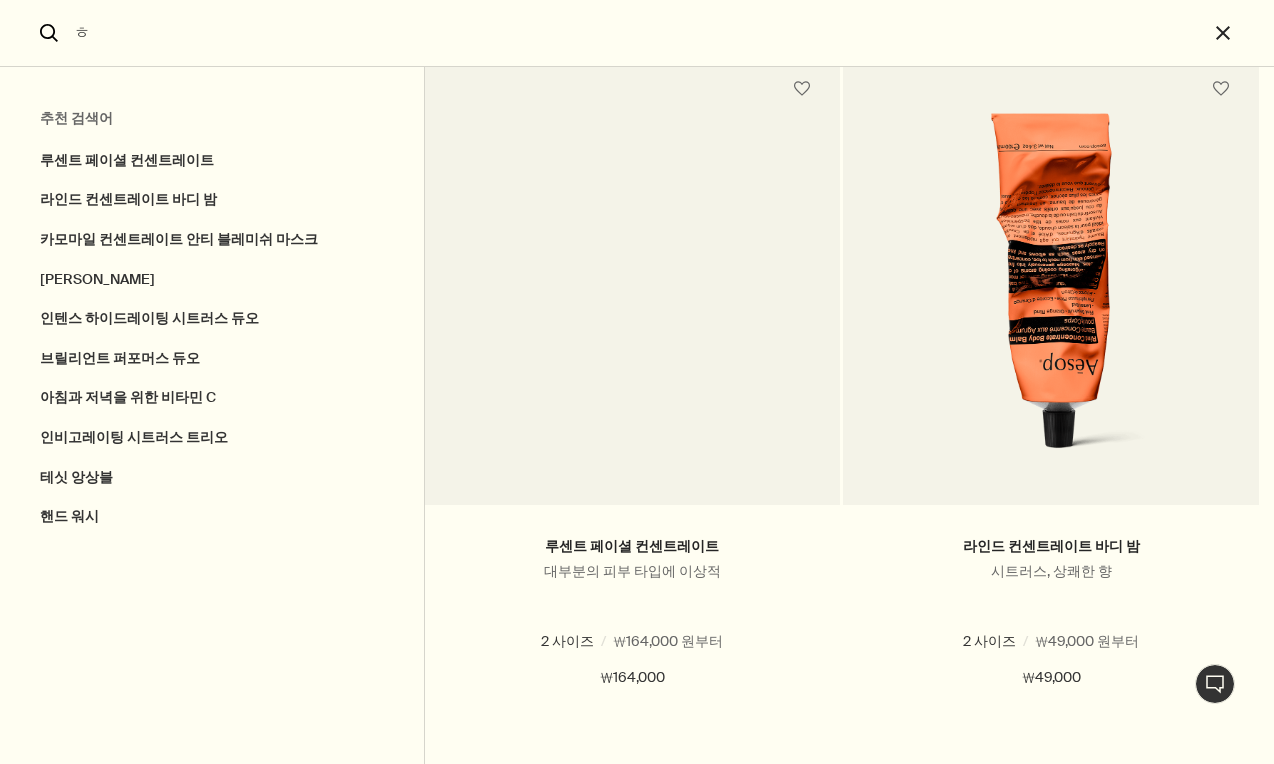 scroll, scrollTop: 0, scrollLeft: 0, axis: both 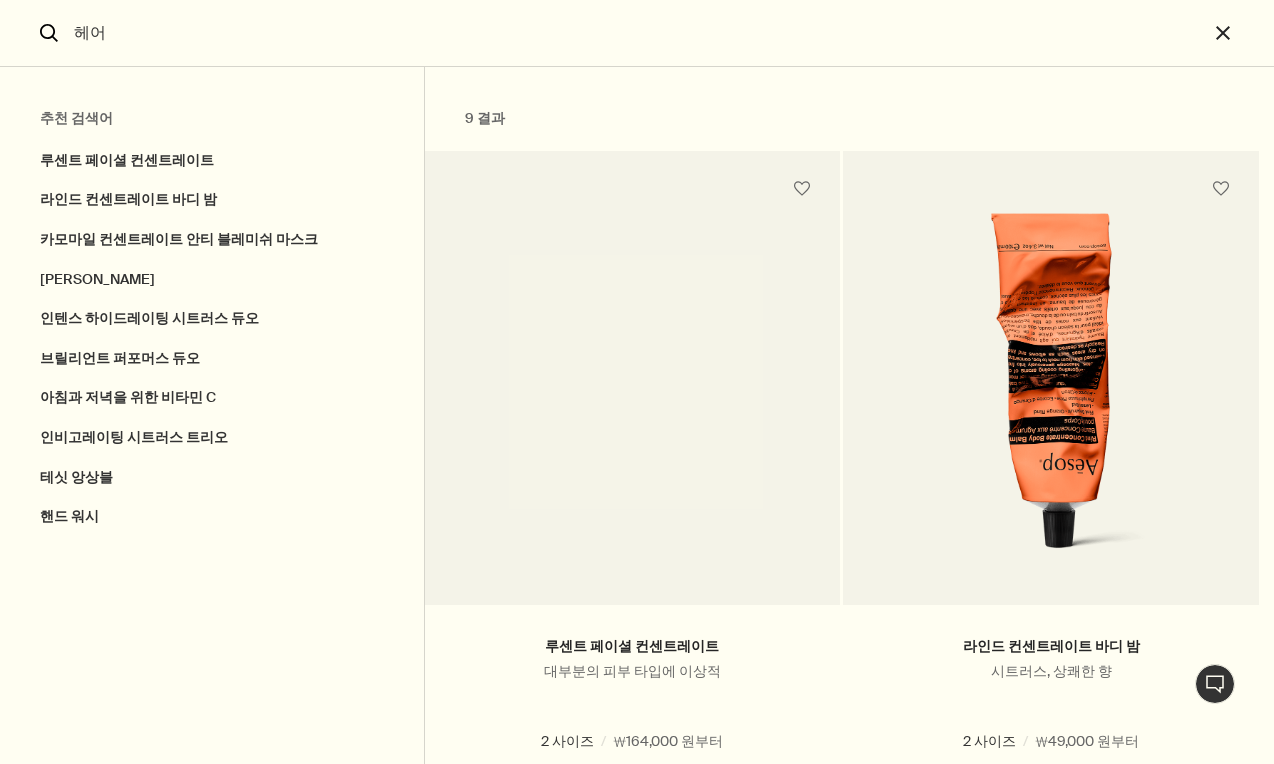 type on "헤어" 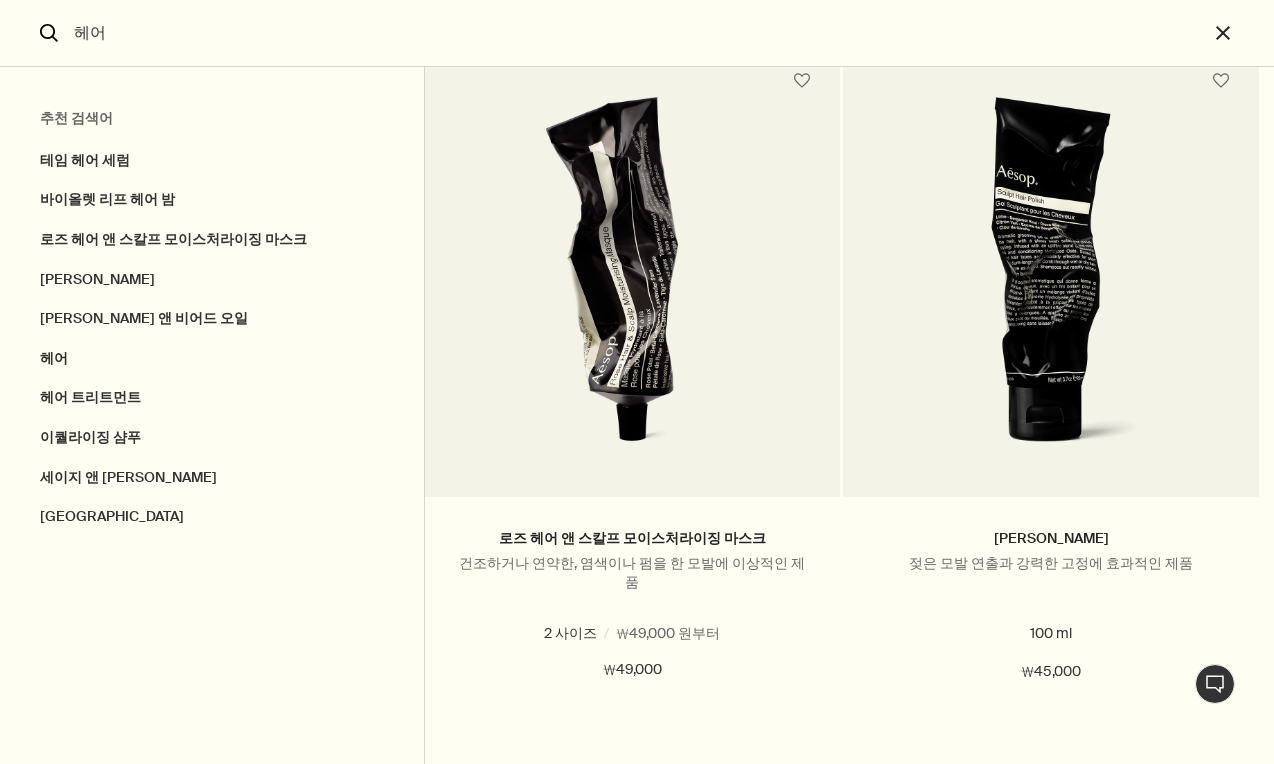 scroll, scrollTop: 700, scrollLeft: 0, axis: vertical 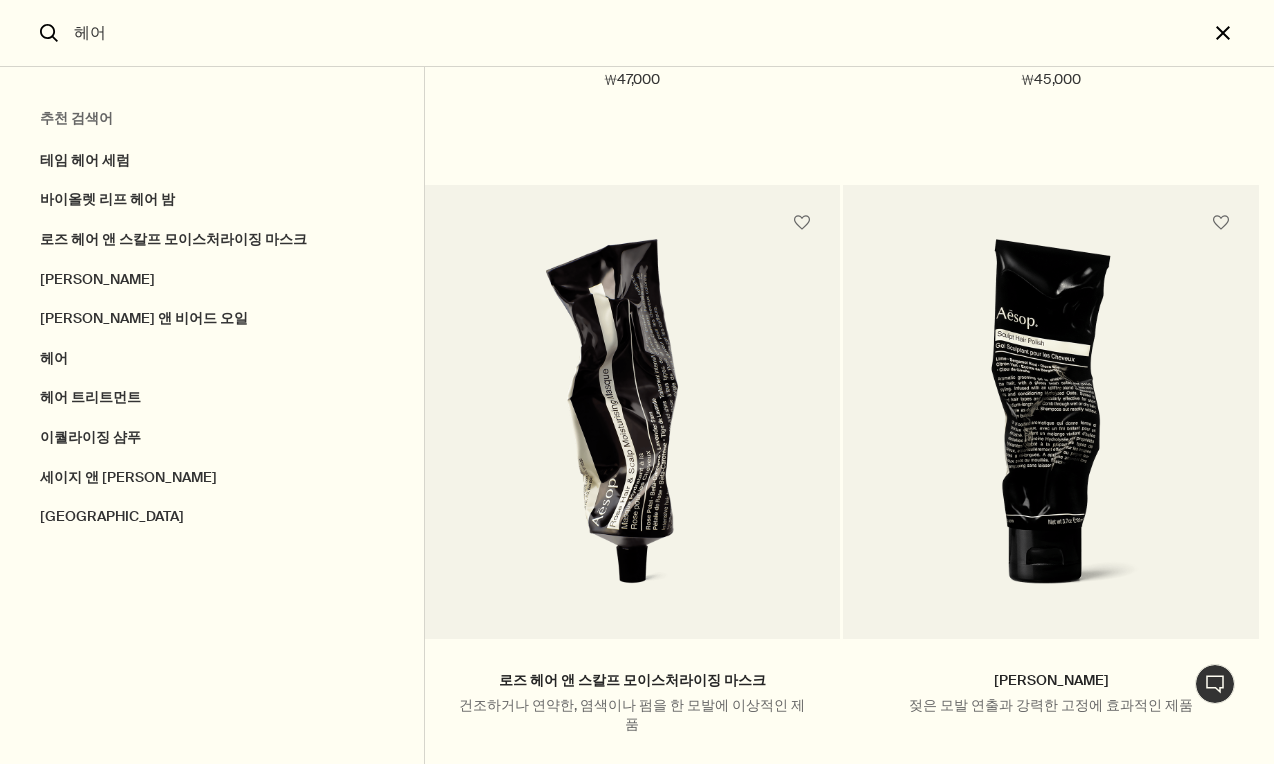 click on "close" at bounding box center [1241, 33] 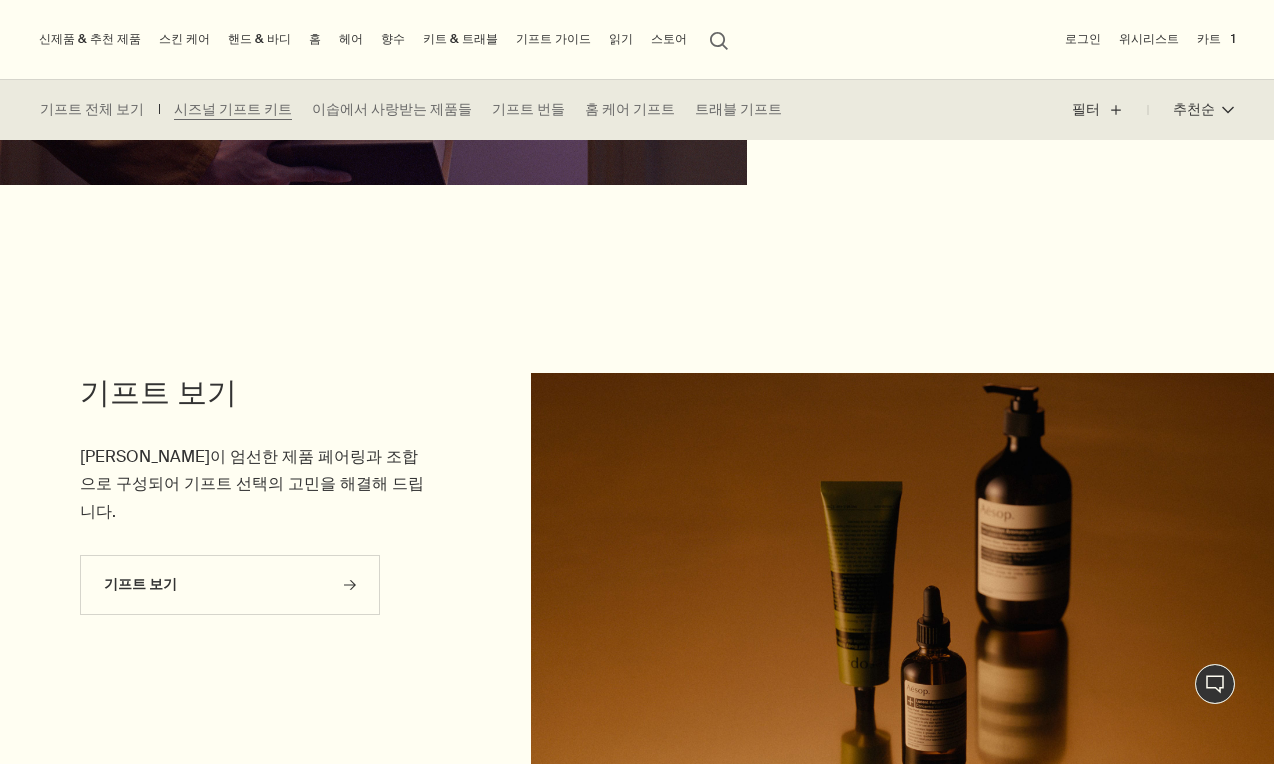 type 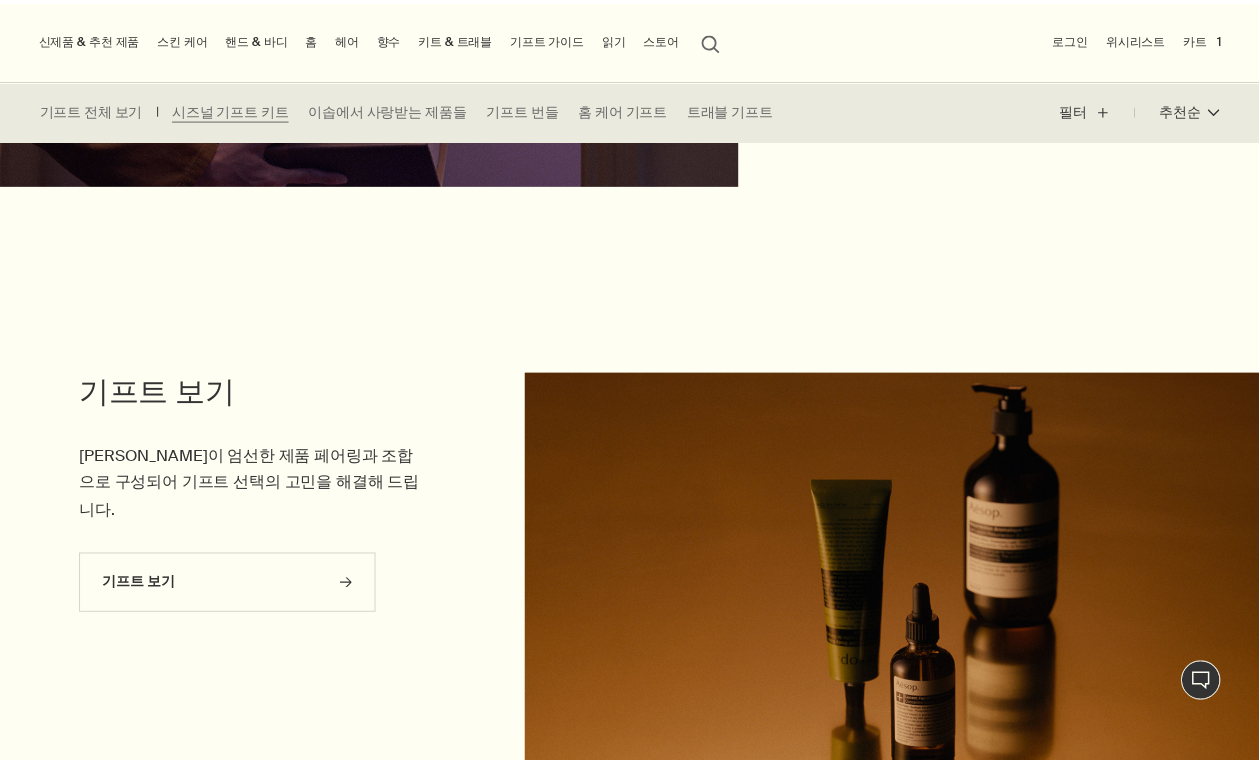 scroll, scrollTop: 4146, scrollLeft: 0, axis: vertical 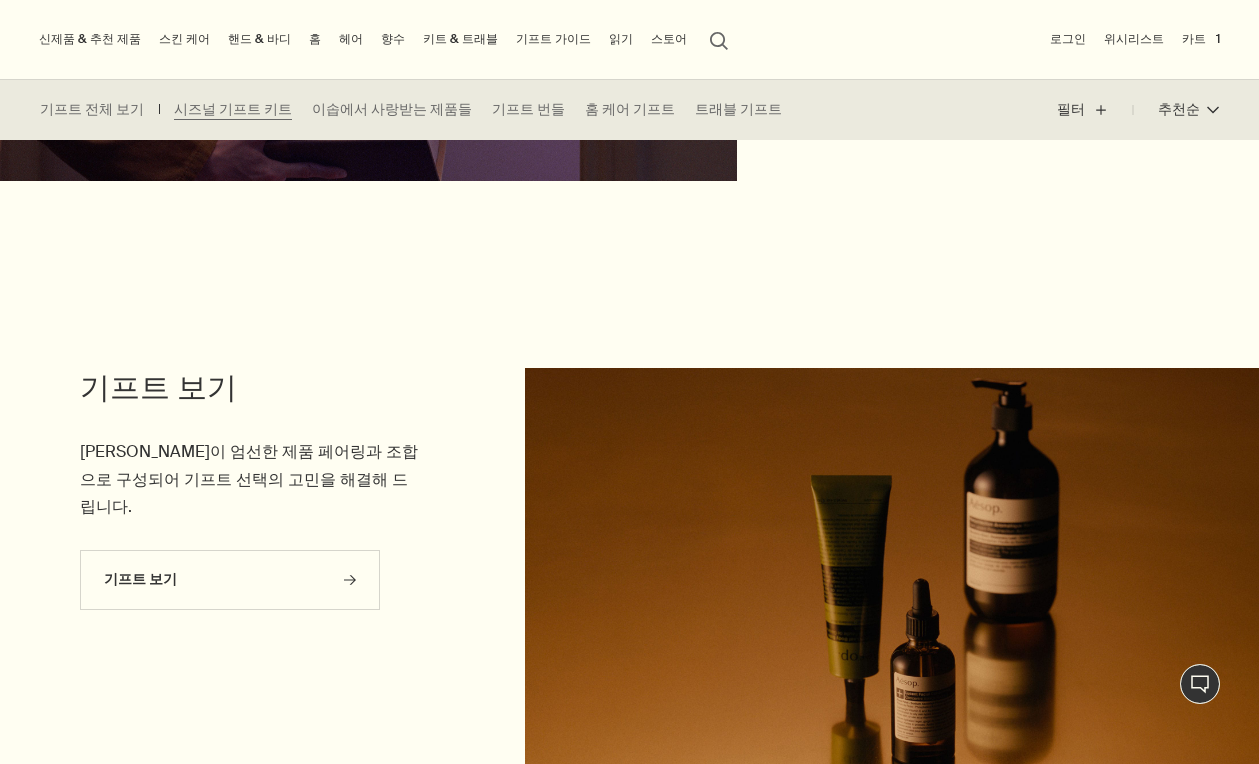 click on "헤어" at bounding box center [351, 39] 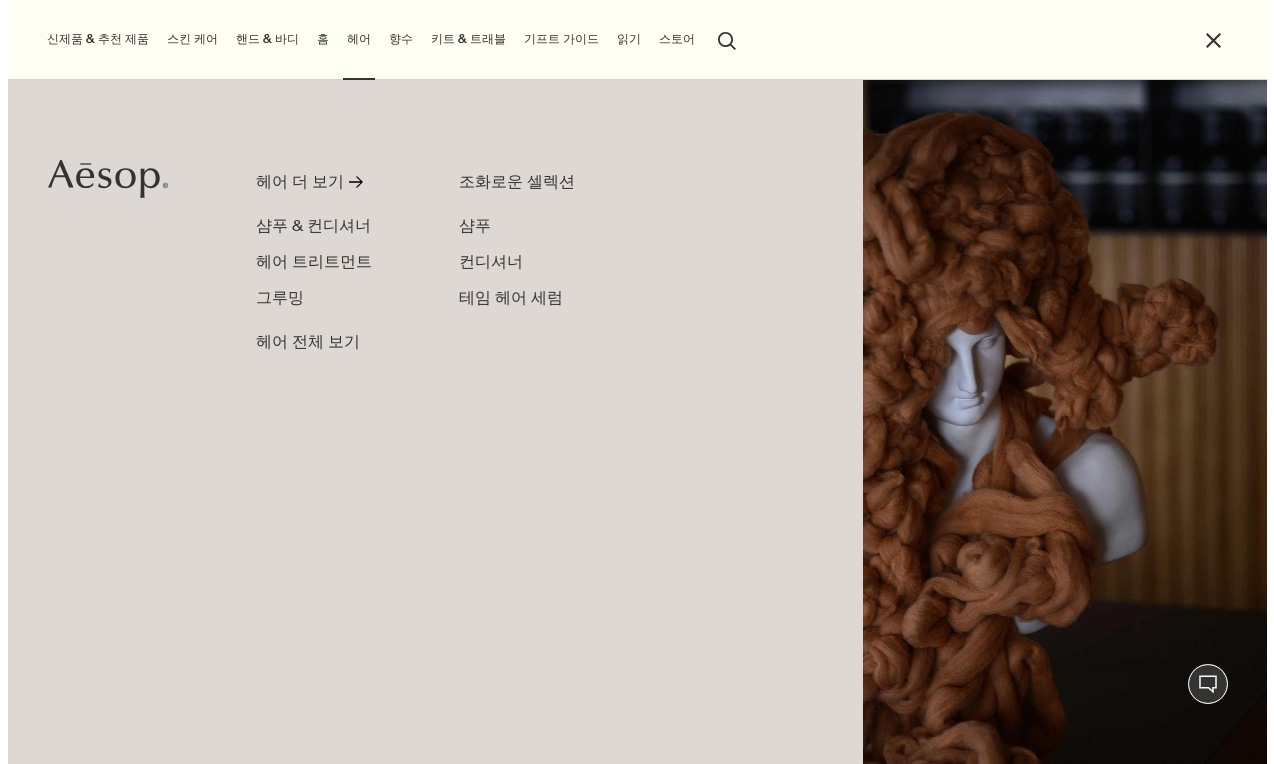 scroll, scrollTop: 4160, scrollLeft: 0, axis: vertical 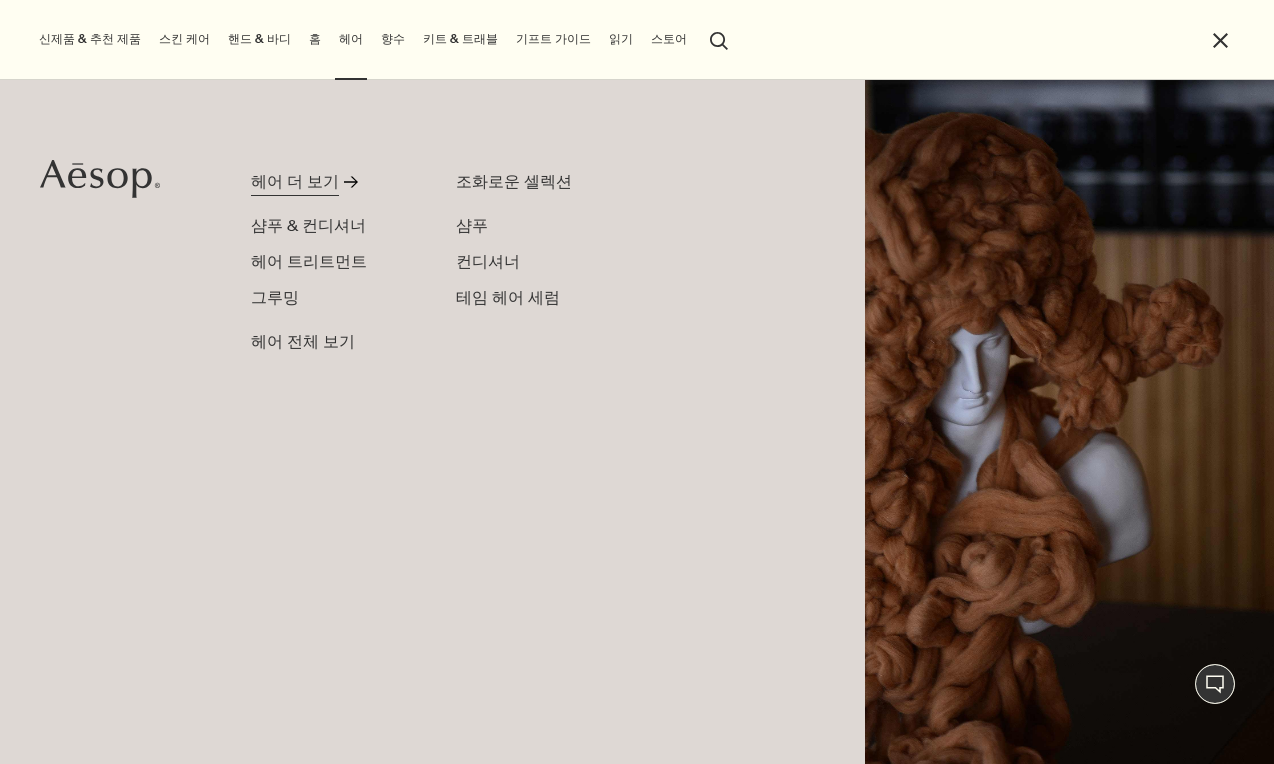 click on "헤어 더 보기" at bounding box center [295, 182] 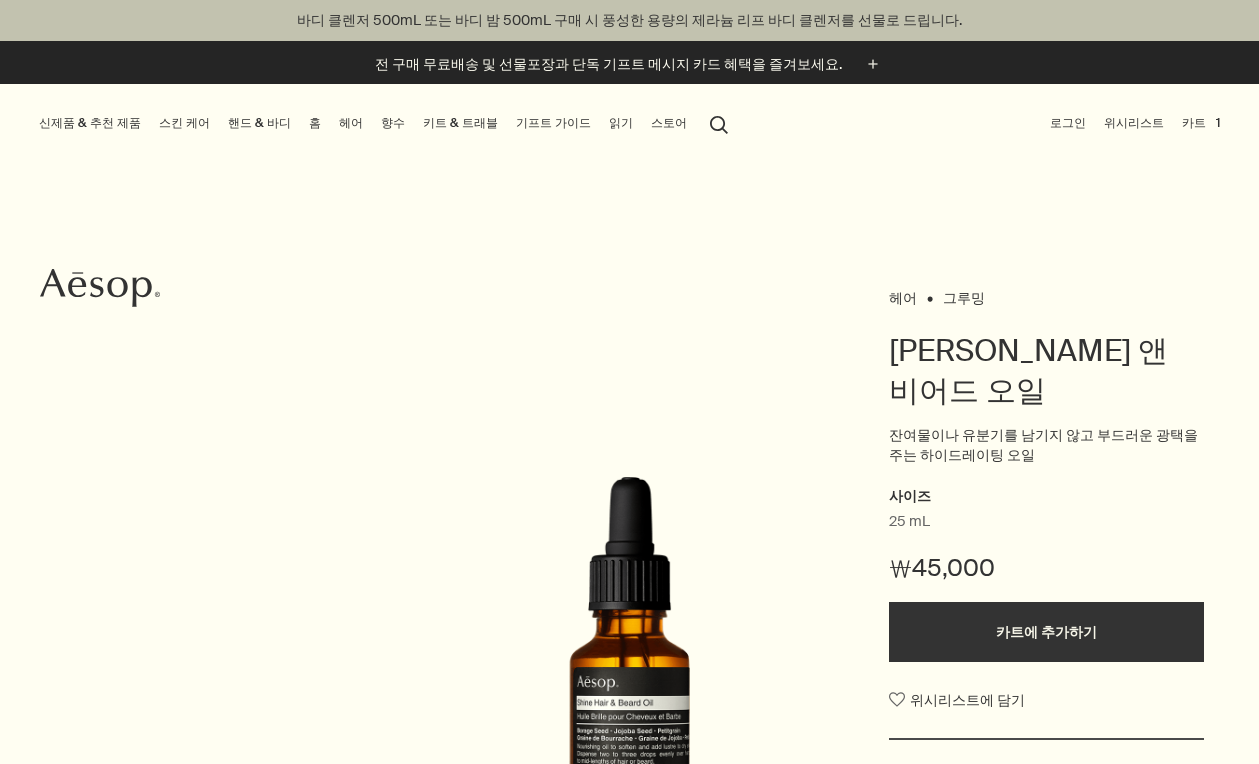 scroll, scrollTop: 0, scrollLeft: 0, axis: both 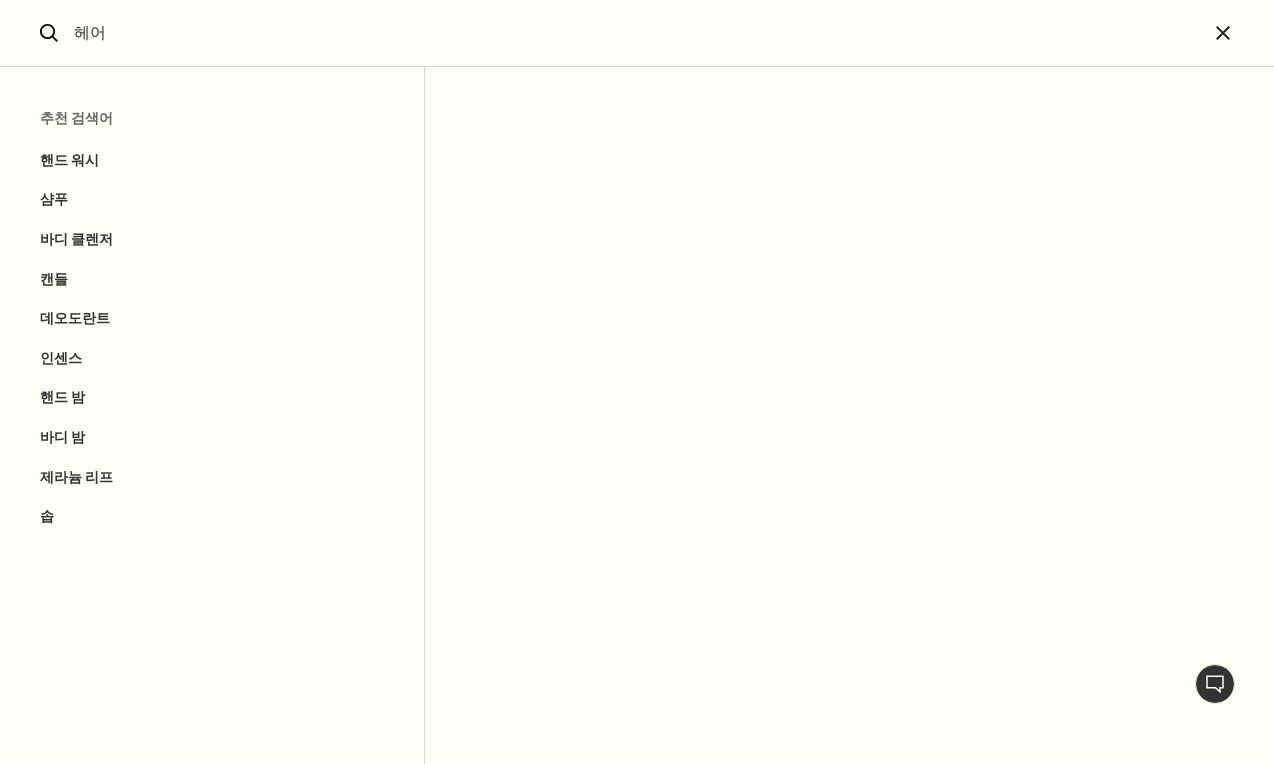 type on "헤어" 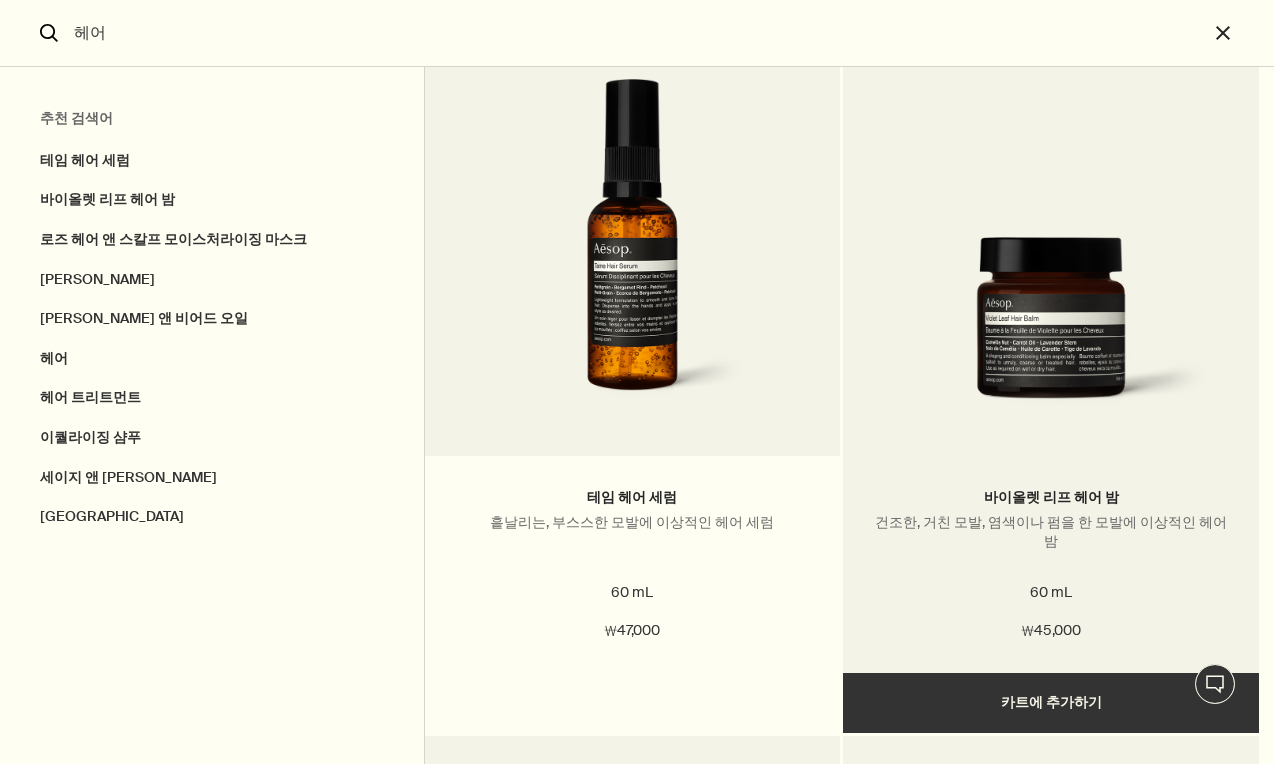 scroll, scrollTop: 300, scrollLeft: 0, axis: vertical 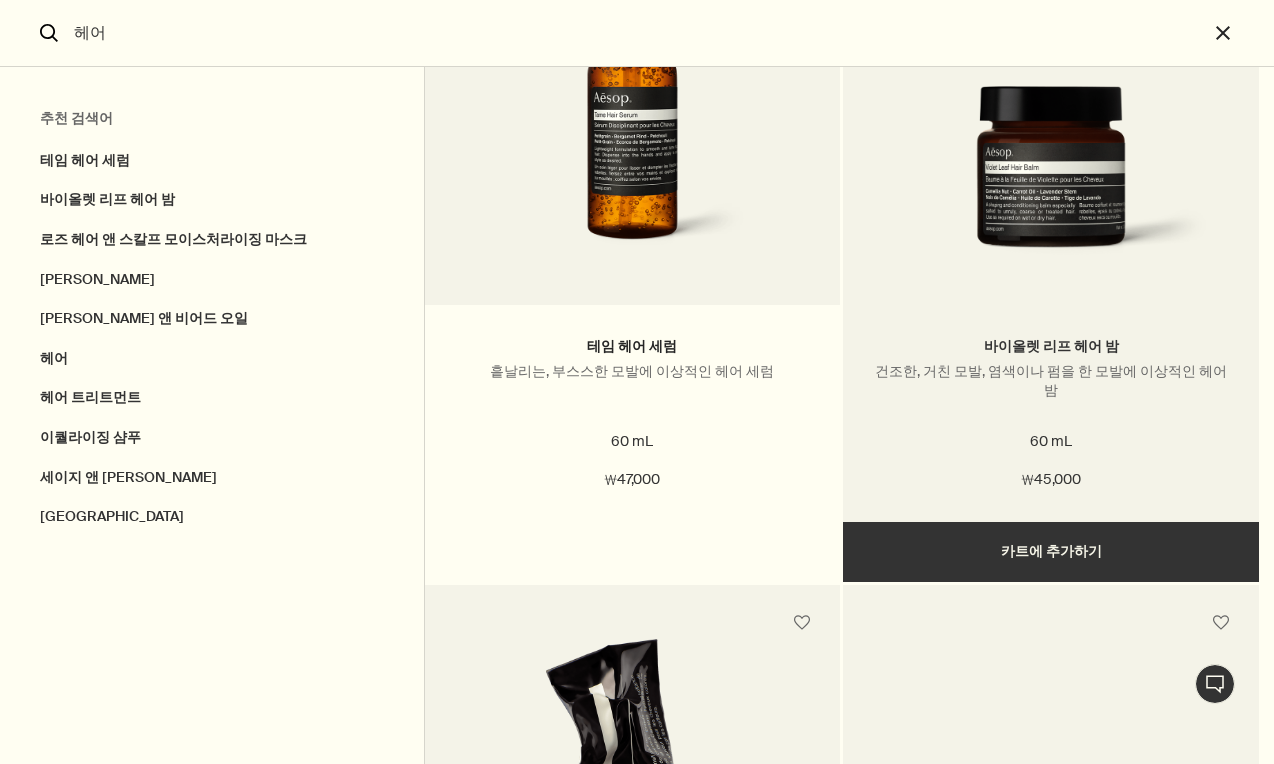click on "바이올렛 리프 헤어 밤" at bounding box center (1051, 346) 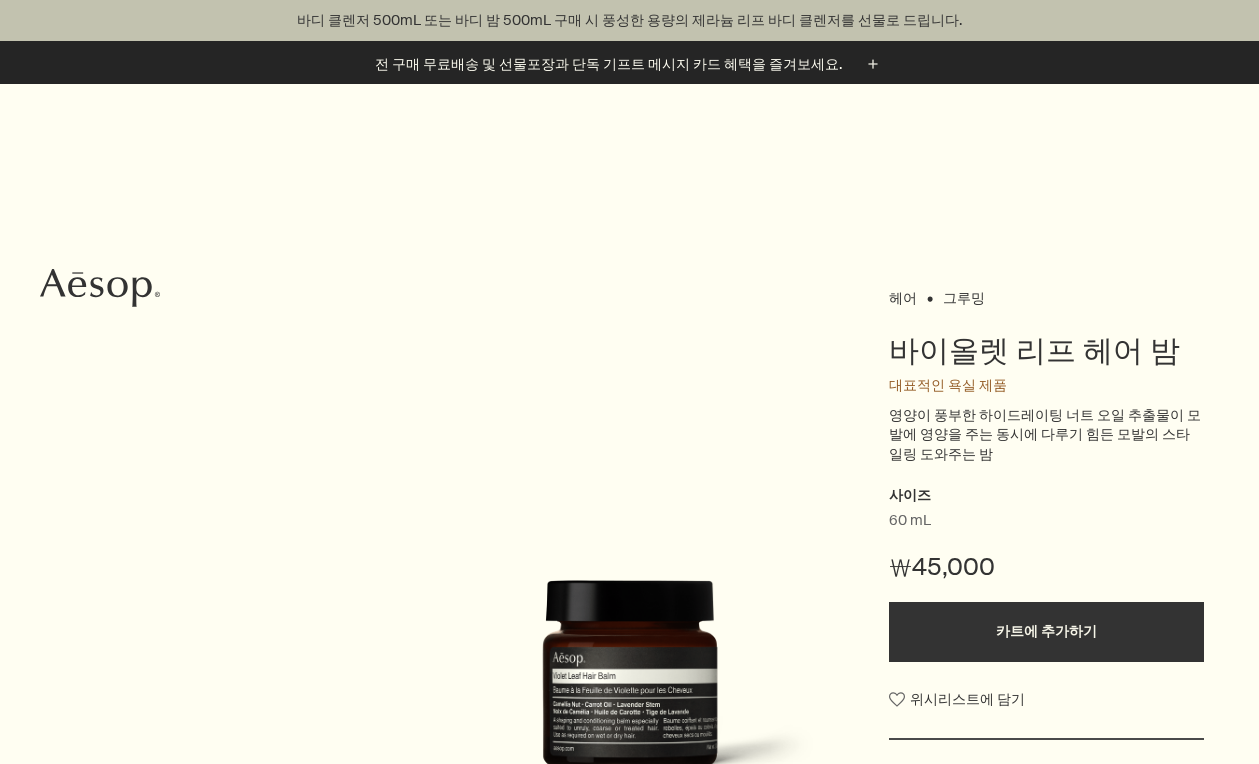 scroll, scrollTop: 300, scrollLeft: 0, axis: vertical 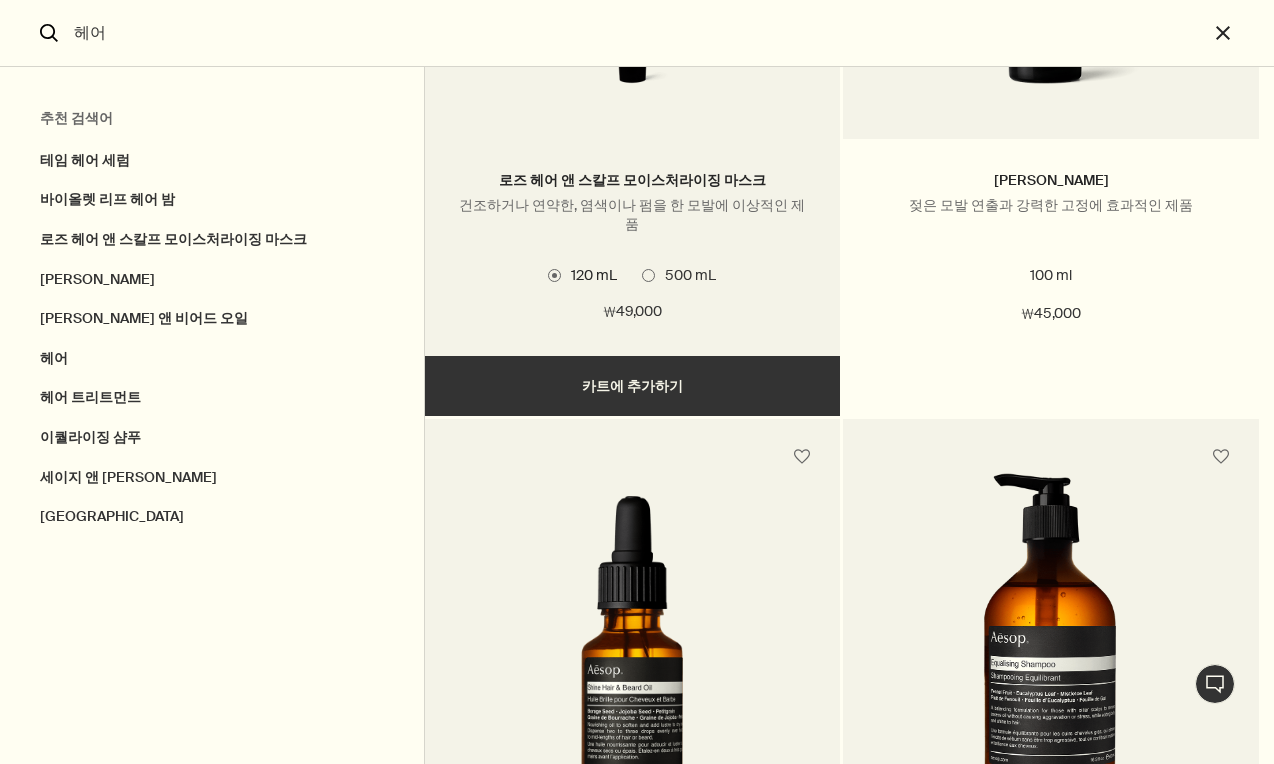 click at bounding box center (648, 275) 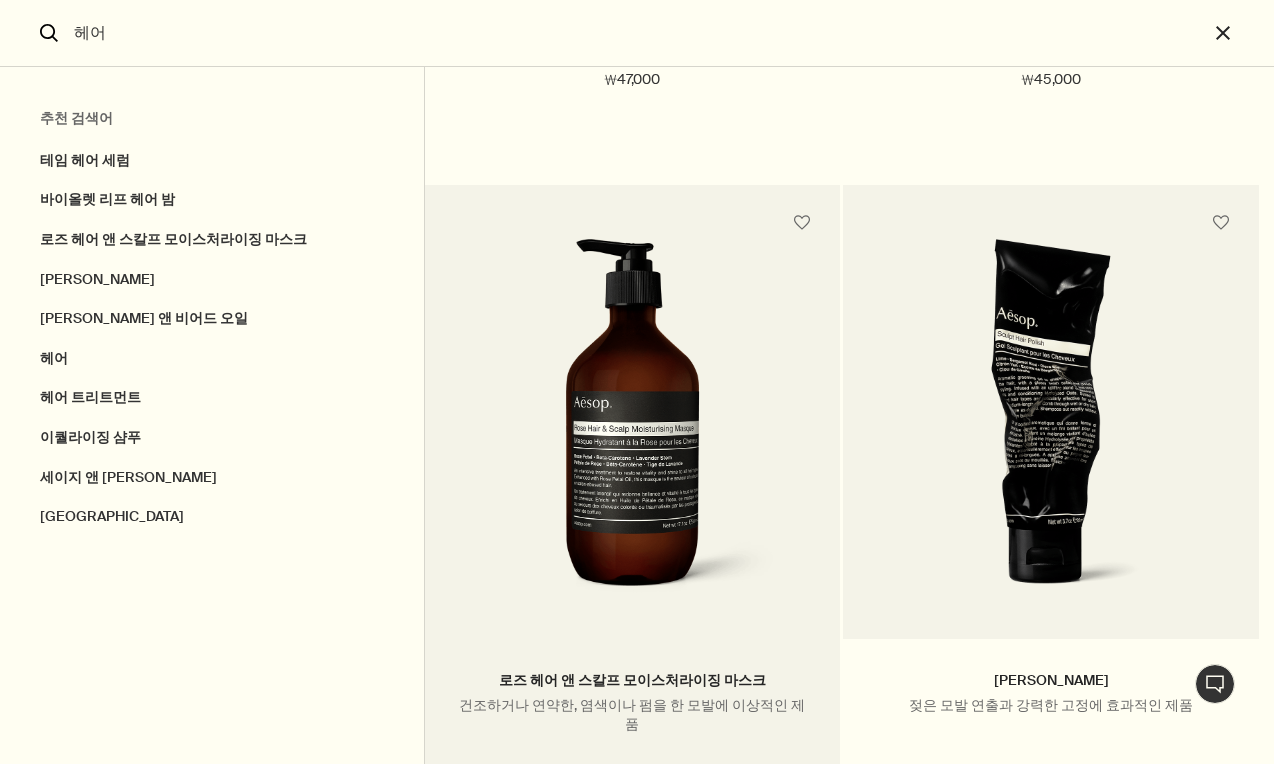 scroll, scrollTop: 900, scrollLeft: 0, axis: vertical 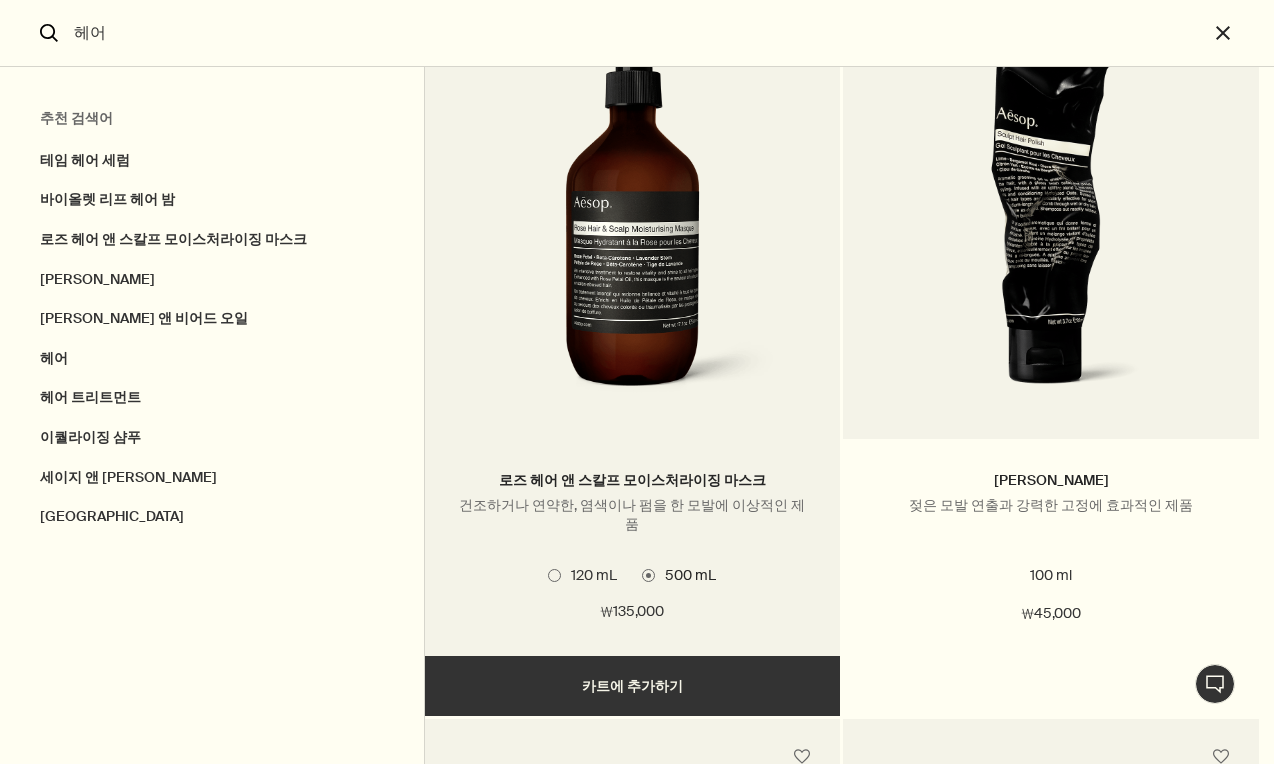 click at bounding box center [554, 575] 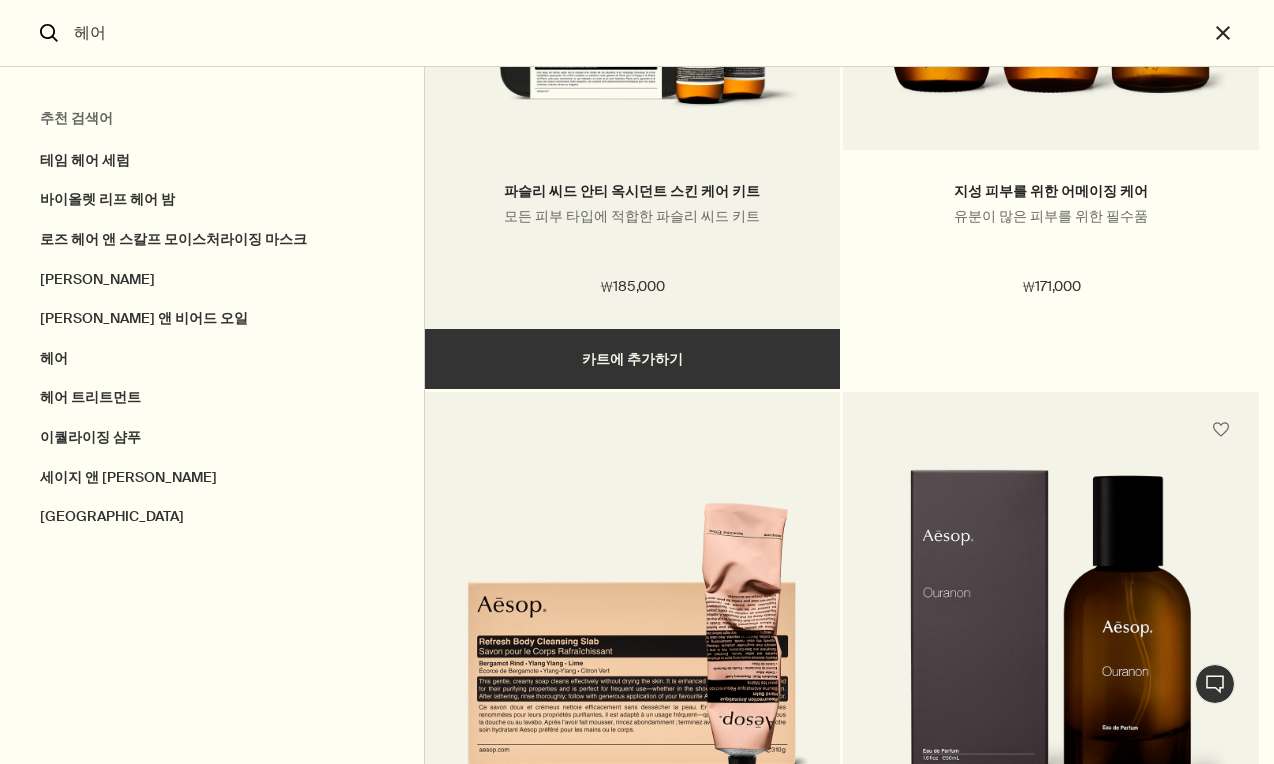 scroll, scrollTop: 7000, scrollLeft: 0, axis: vertical 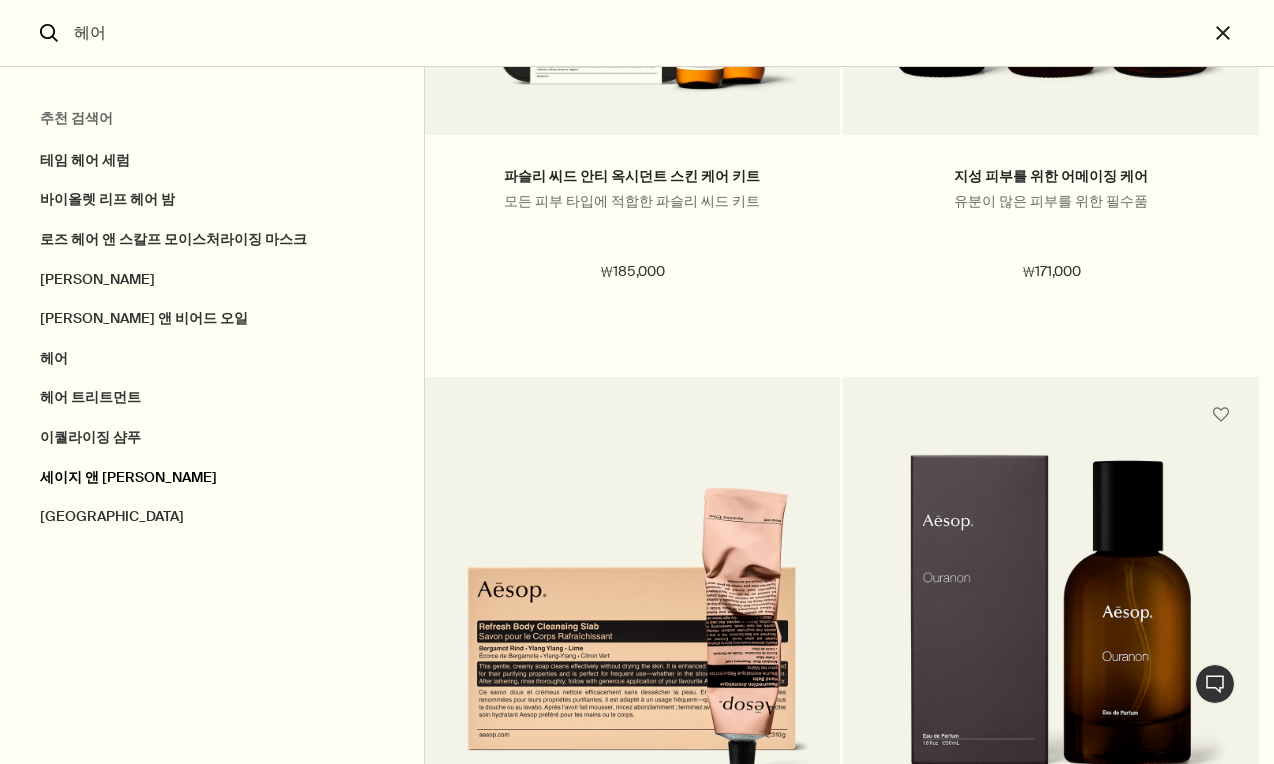 click on "세이지 앤 시더 스칼프 트리트먼트" at bounding box center [212, 478] 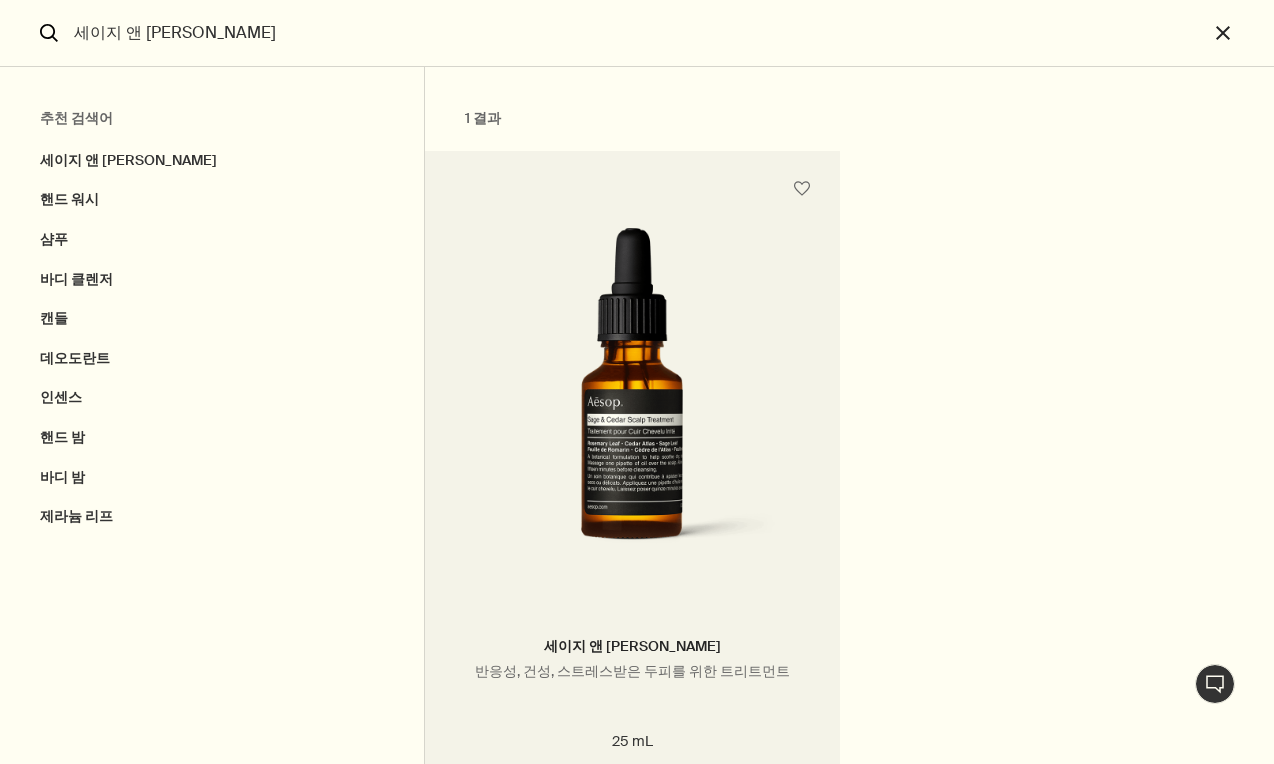 scroll, scrollTop: 158, scrollLeft: 0, axis: vertical 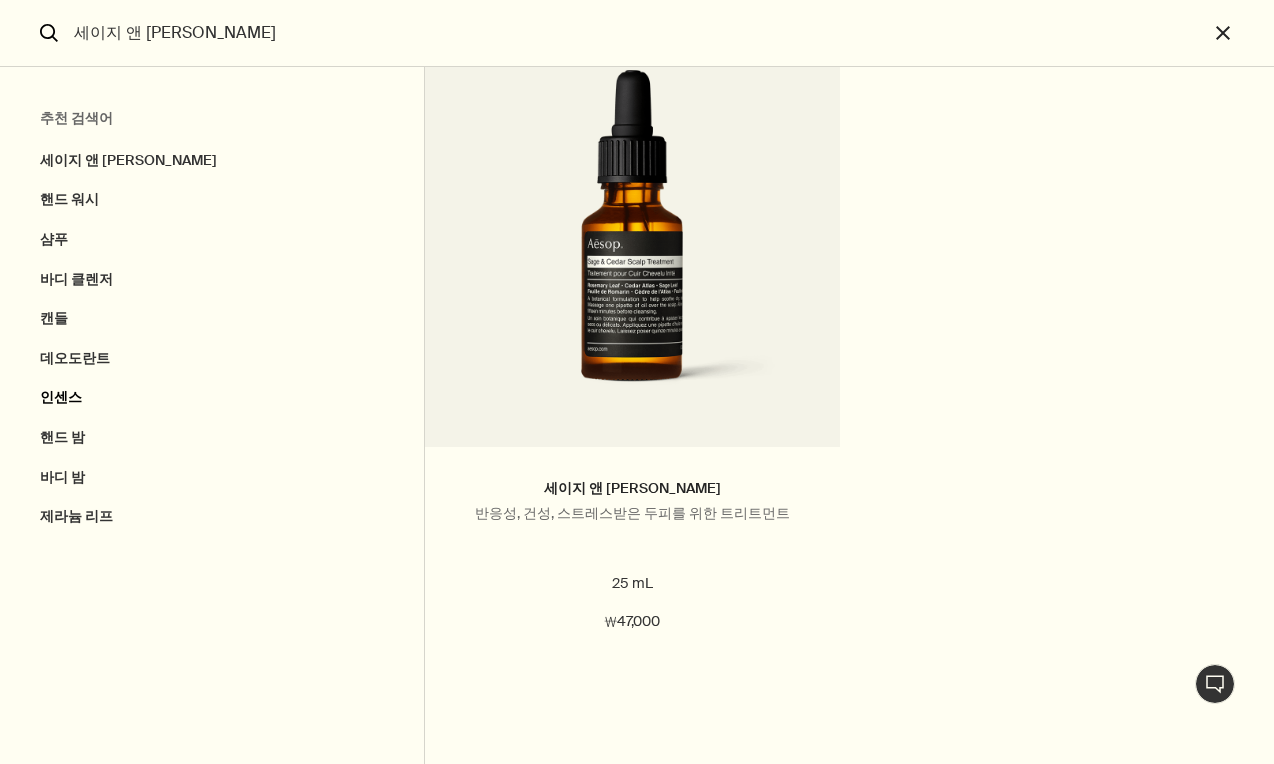 click on "인센스" at bounding box center [212, 398] 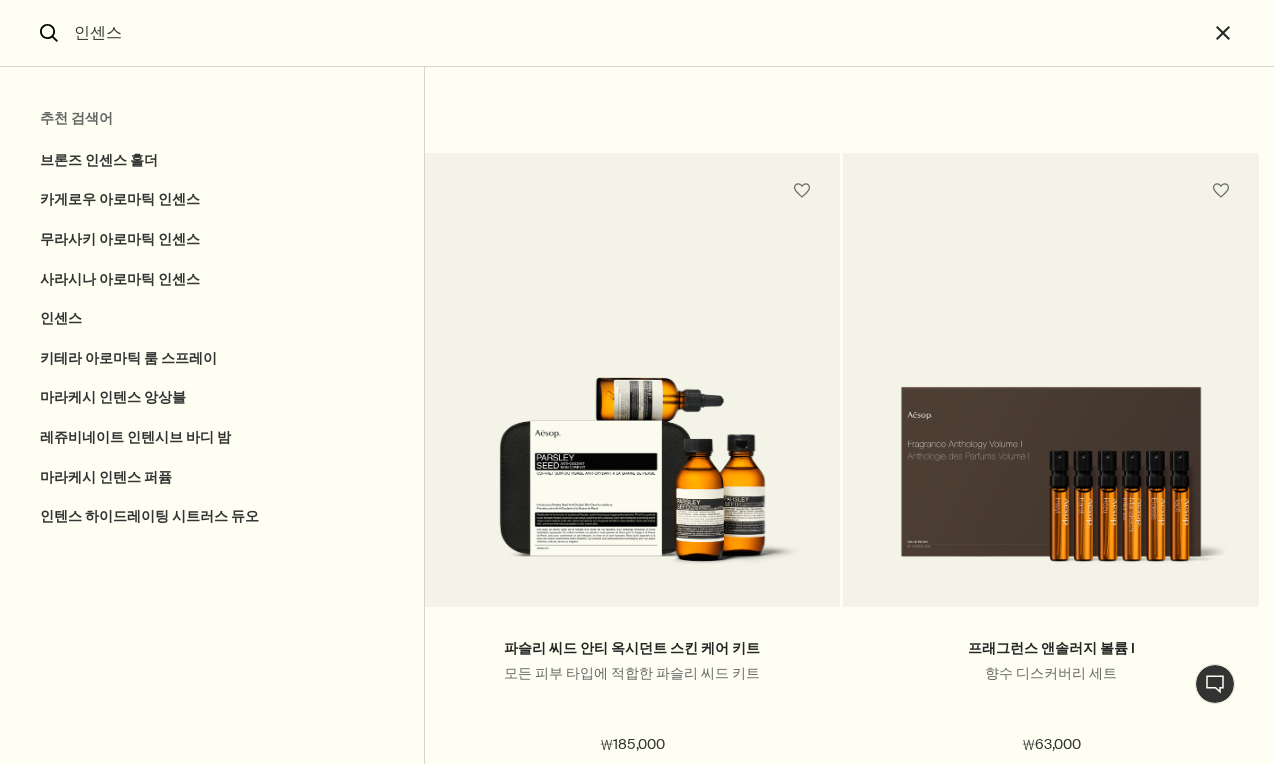 scroll, scrollTop: 4524, scrollLeft: 0, axis: vertical 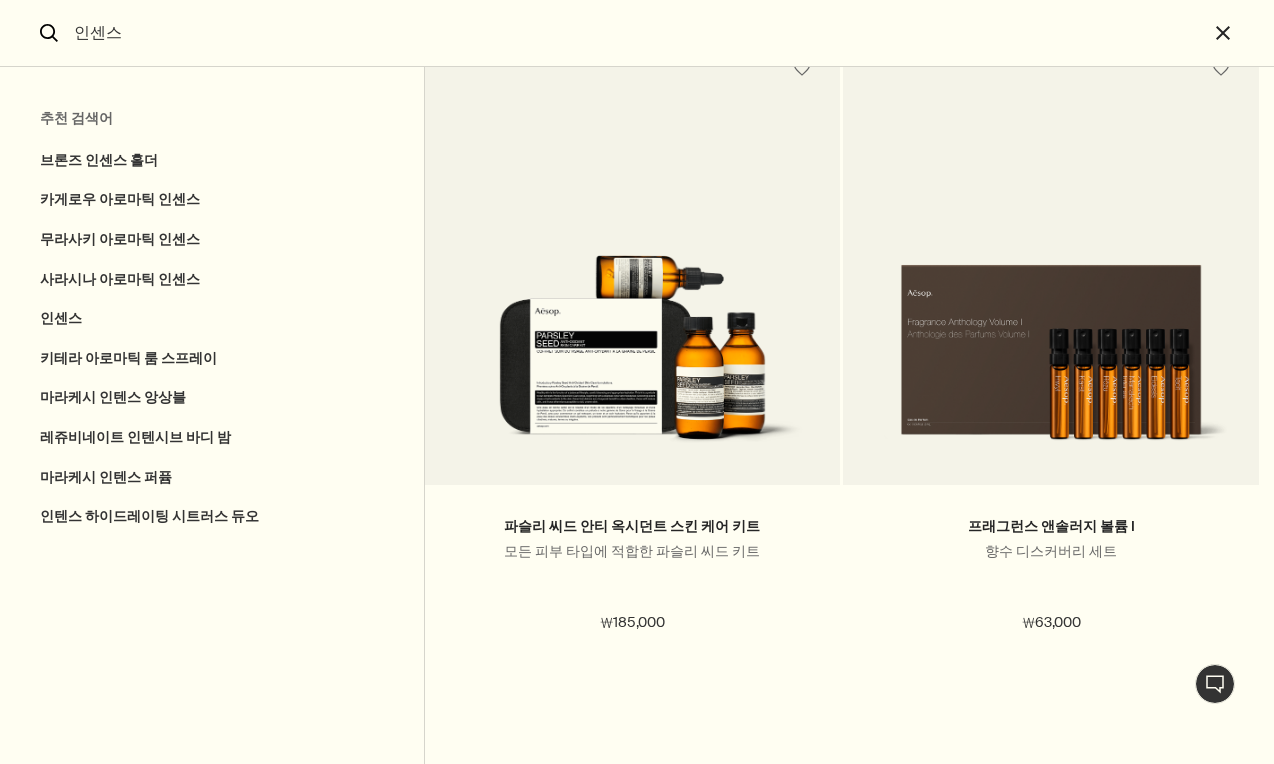 click on "search" at bounding box center [33, 33] 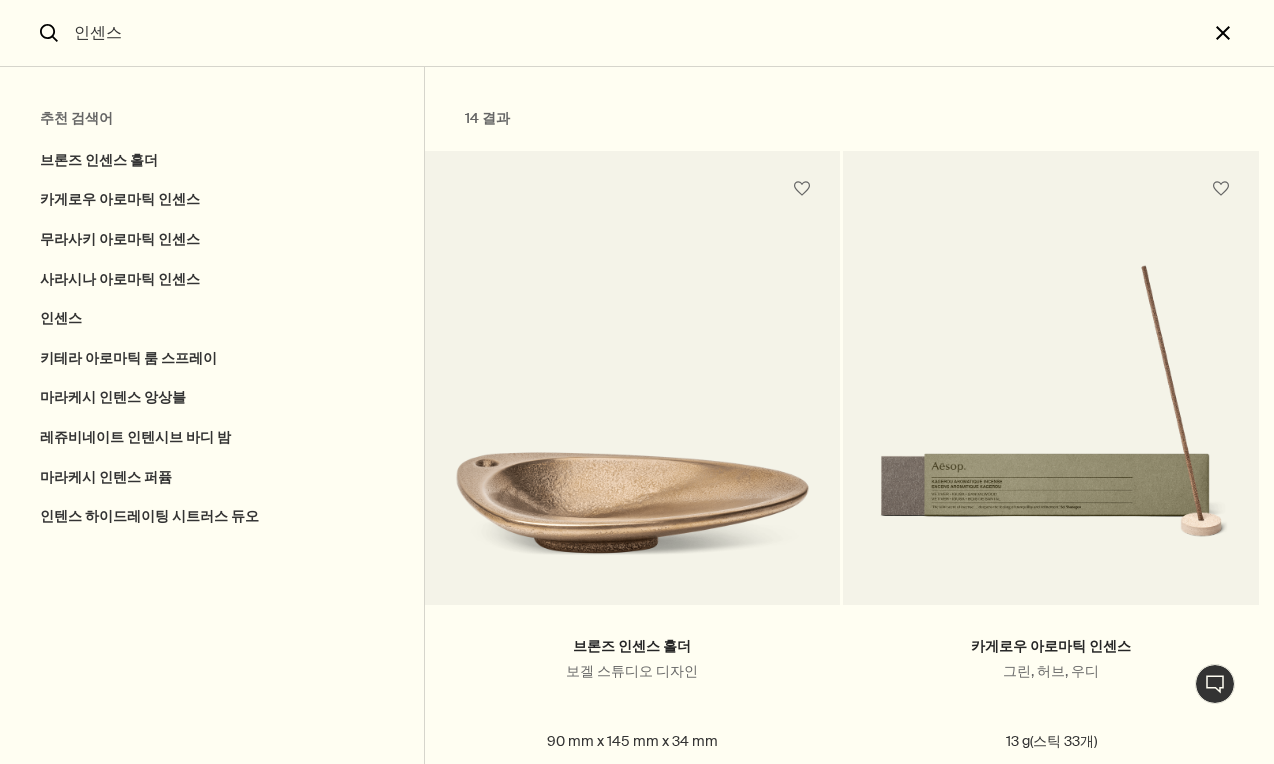 click on "close" at bounding box center (1241, 33) 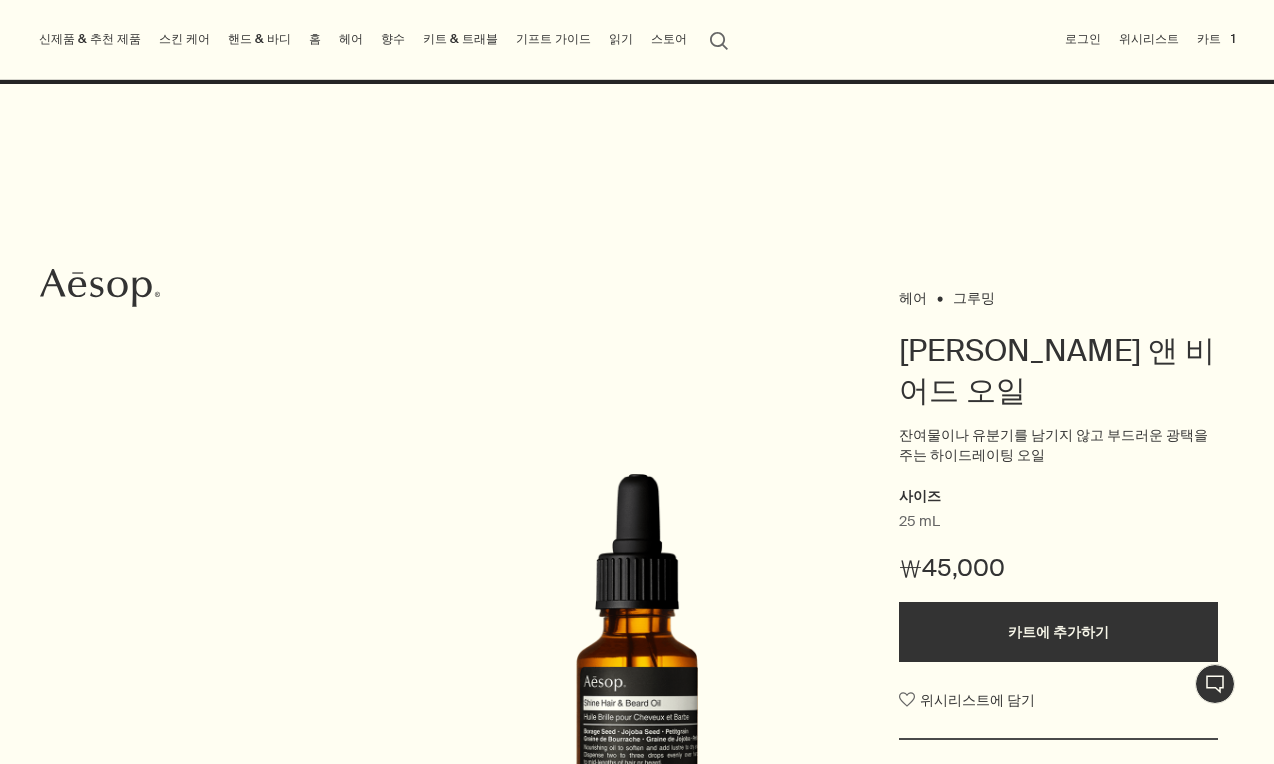 type 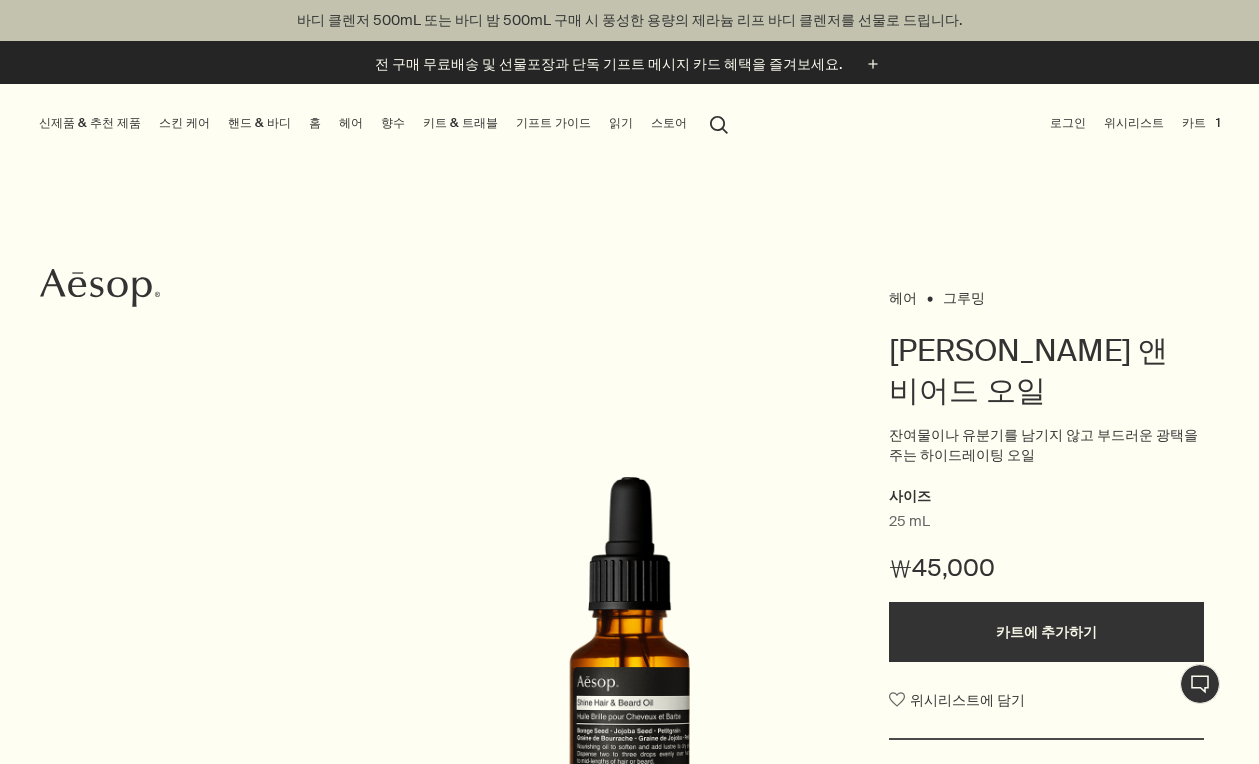 click on "키트 & 트래블" at bounding box center [460, 123] 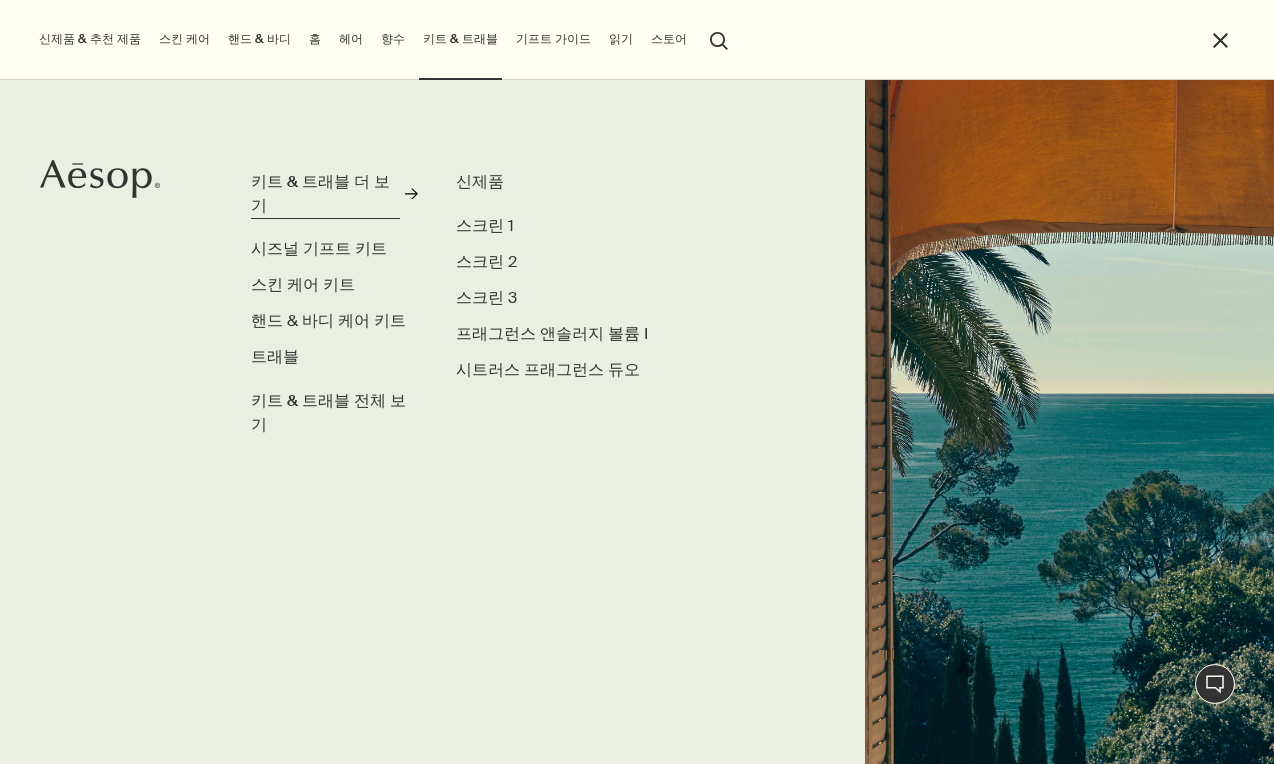 click on "키트 & 트래블 더 보기" at bounding box center (325, 193) 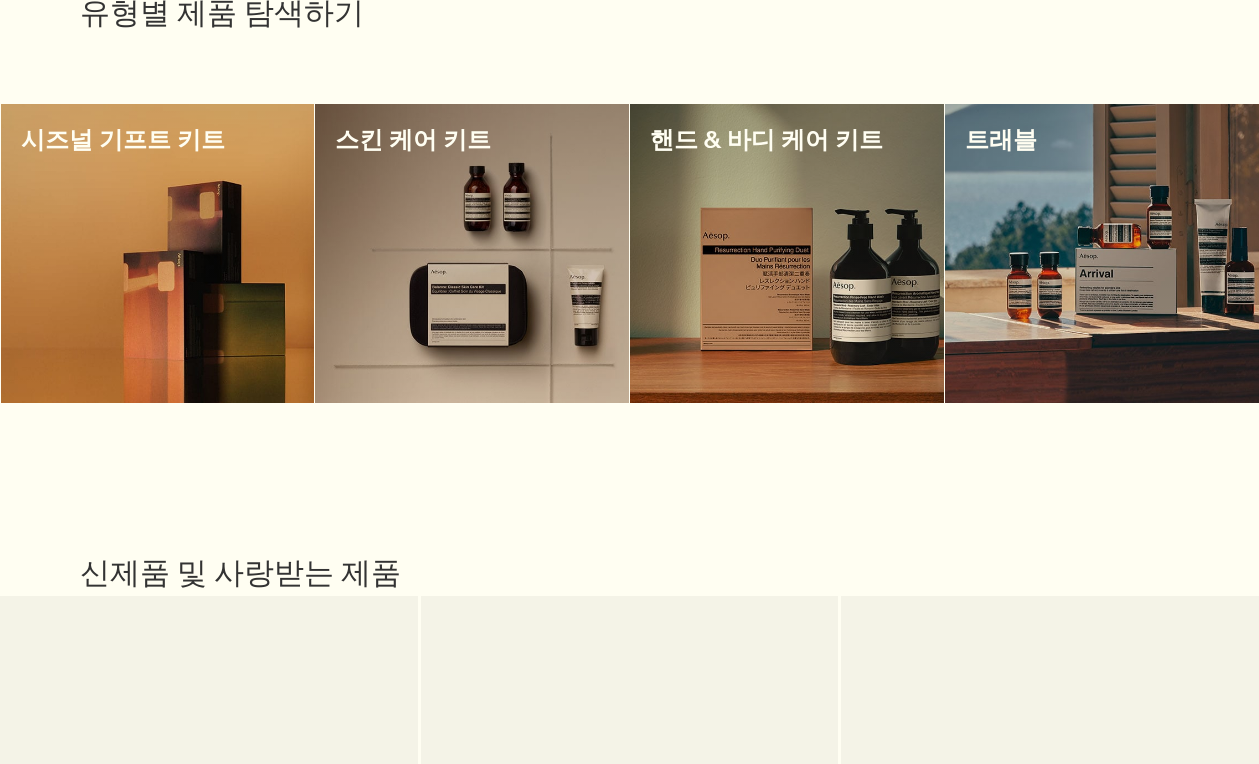 scroll, scrollTop: 700, scrollLeft: 0, axis: vertical 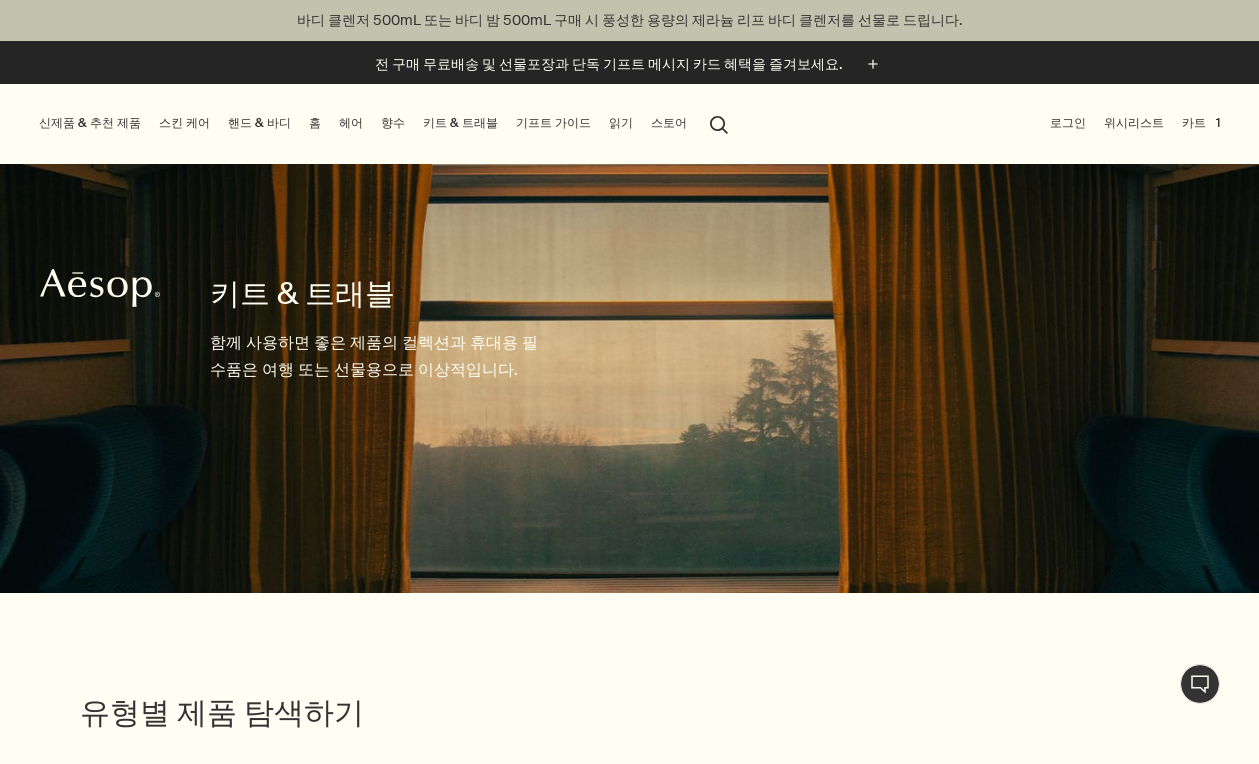 click on "헤어" at bounding box center (351, 123) 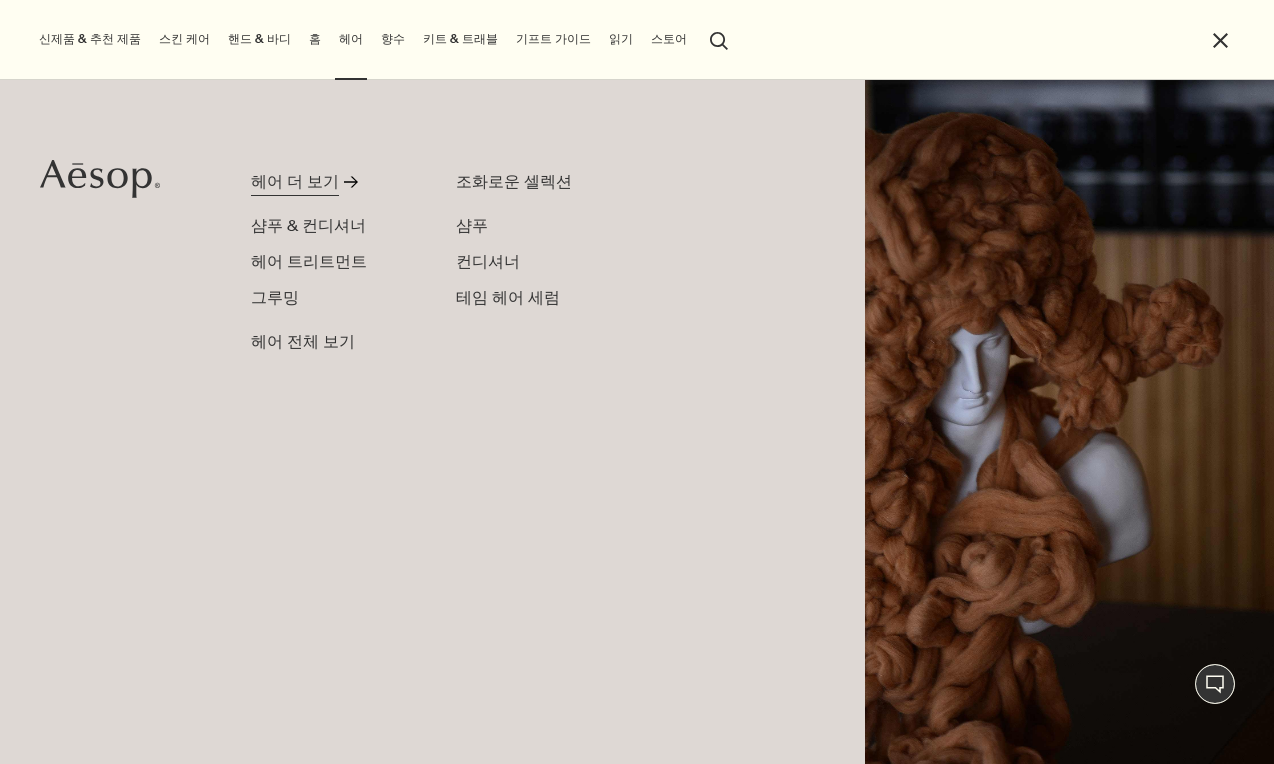 click on "헤어 더 보기" at bounding box center (295, 182) 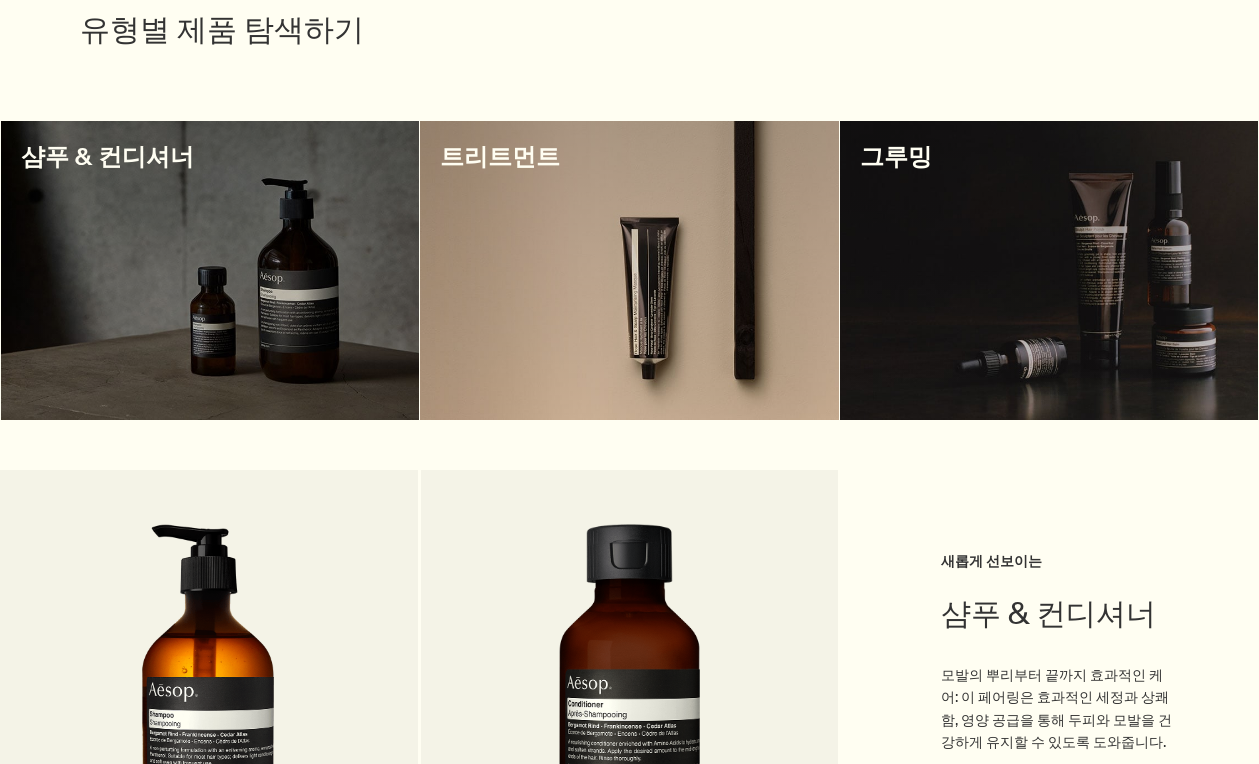 scroll, scrollTop: 900, scrollLeft: 0, axis: vertical 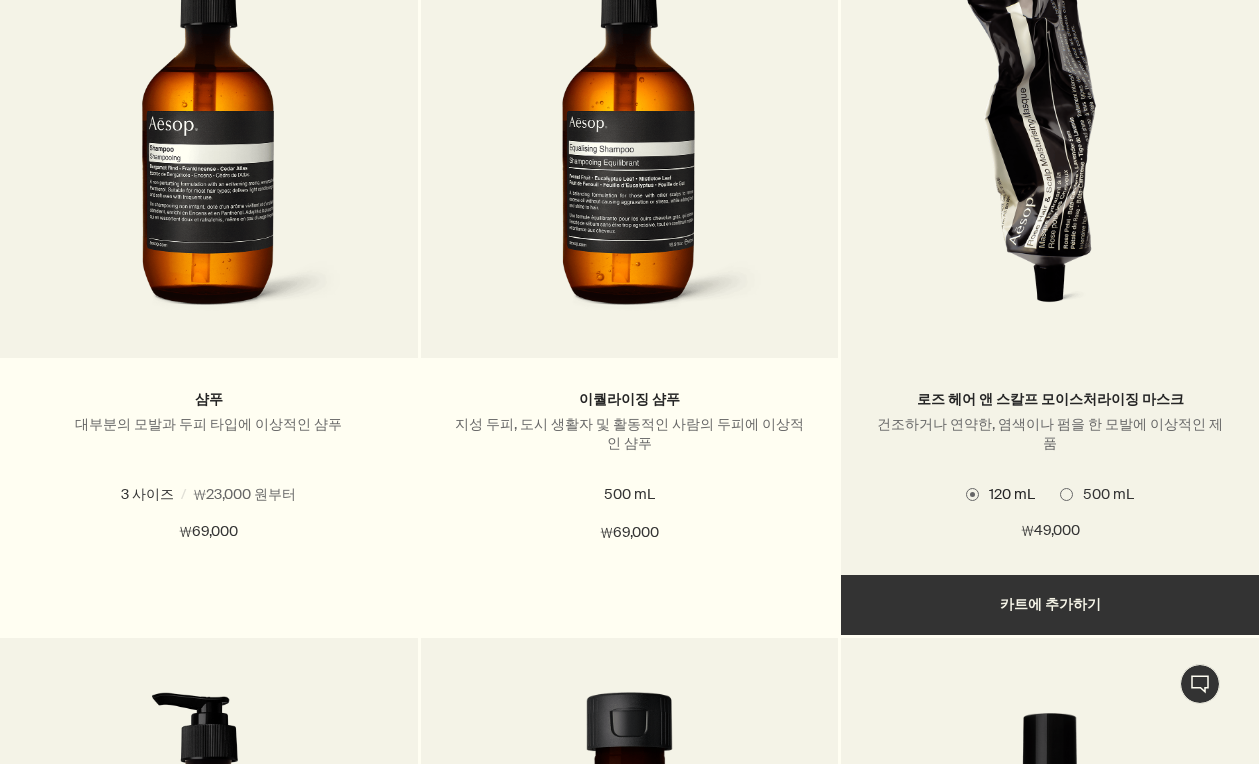 click at bounding box center (1066, 494) 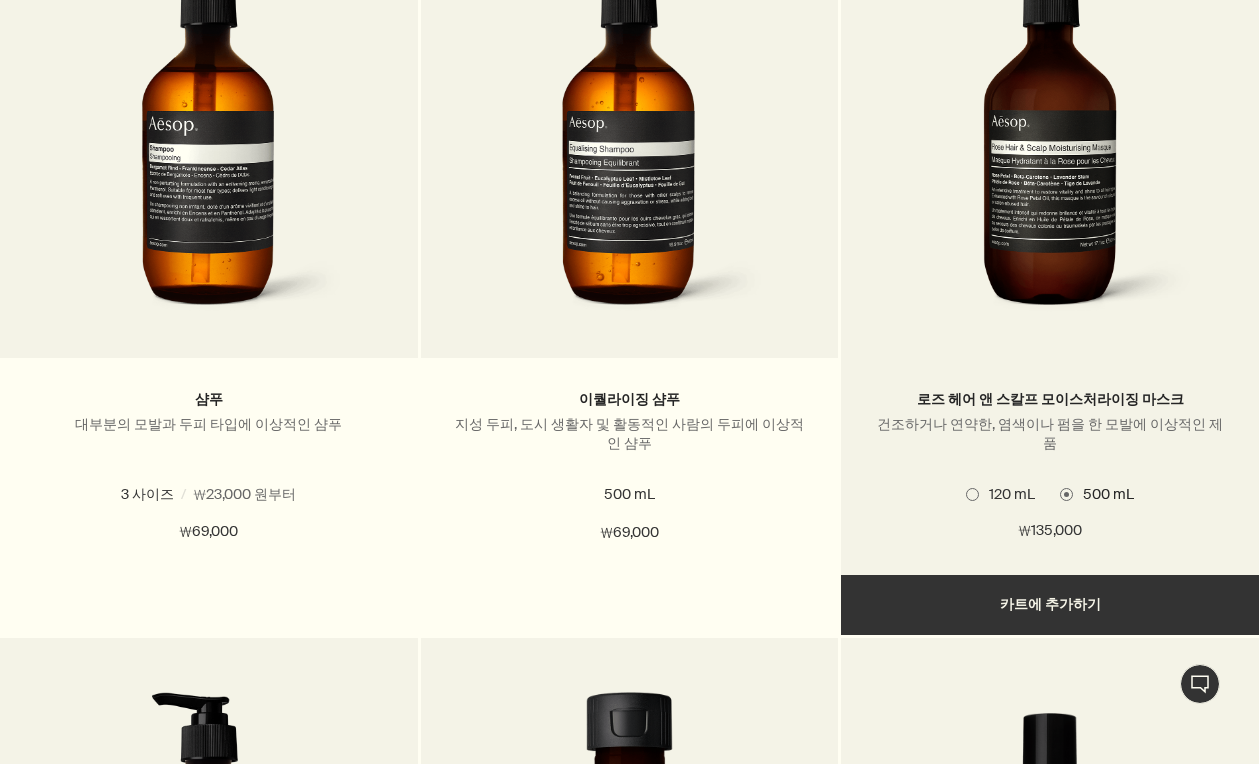 click on "120 mL" at bounding box center (1007, 494) 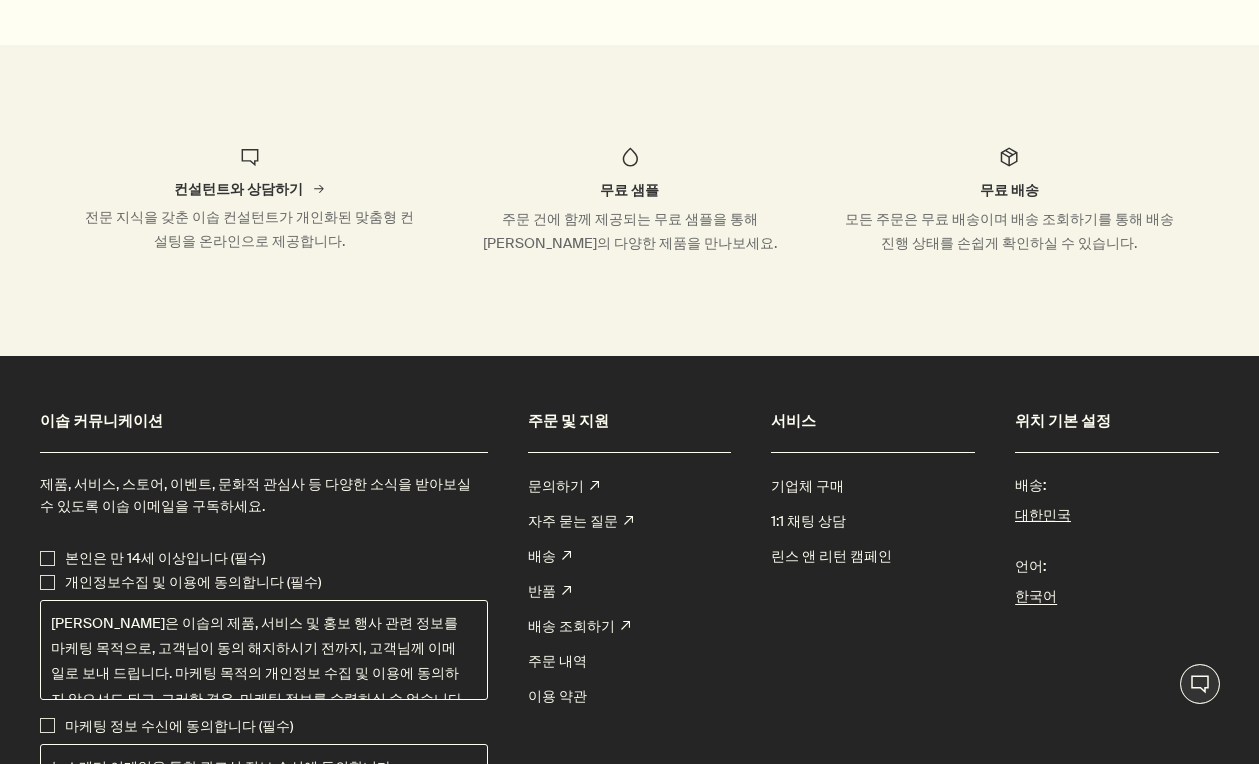 scroll, scrollTop: 5500, scrollLeft: 0, axis: vertical 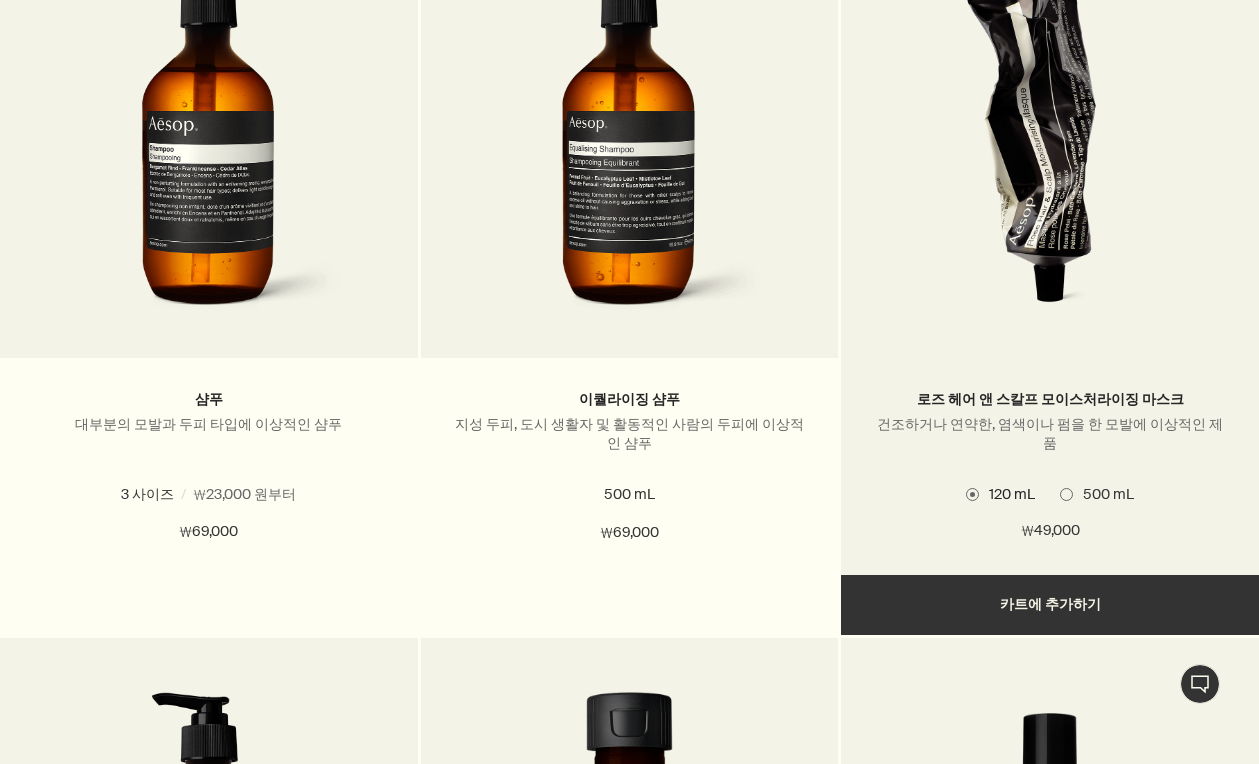 click at bounding box center [1066, 494] 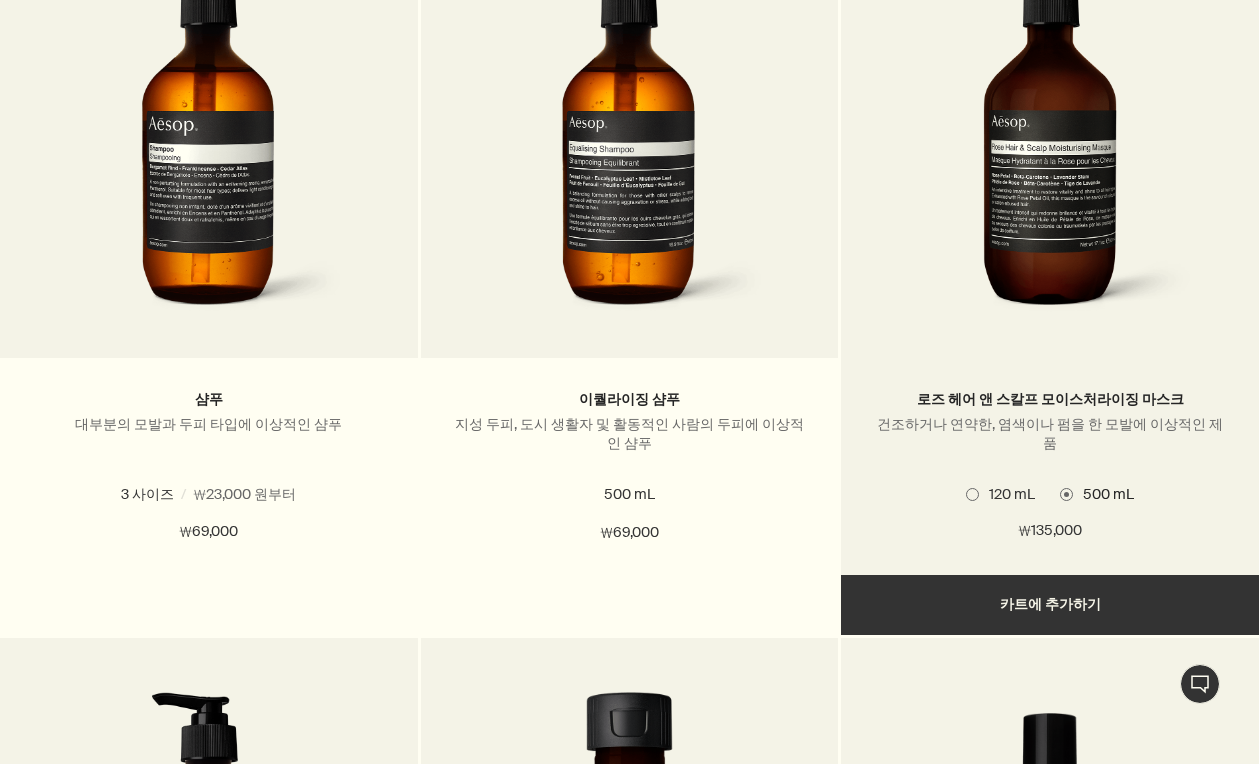 click at bounding box center [972, 494] 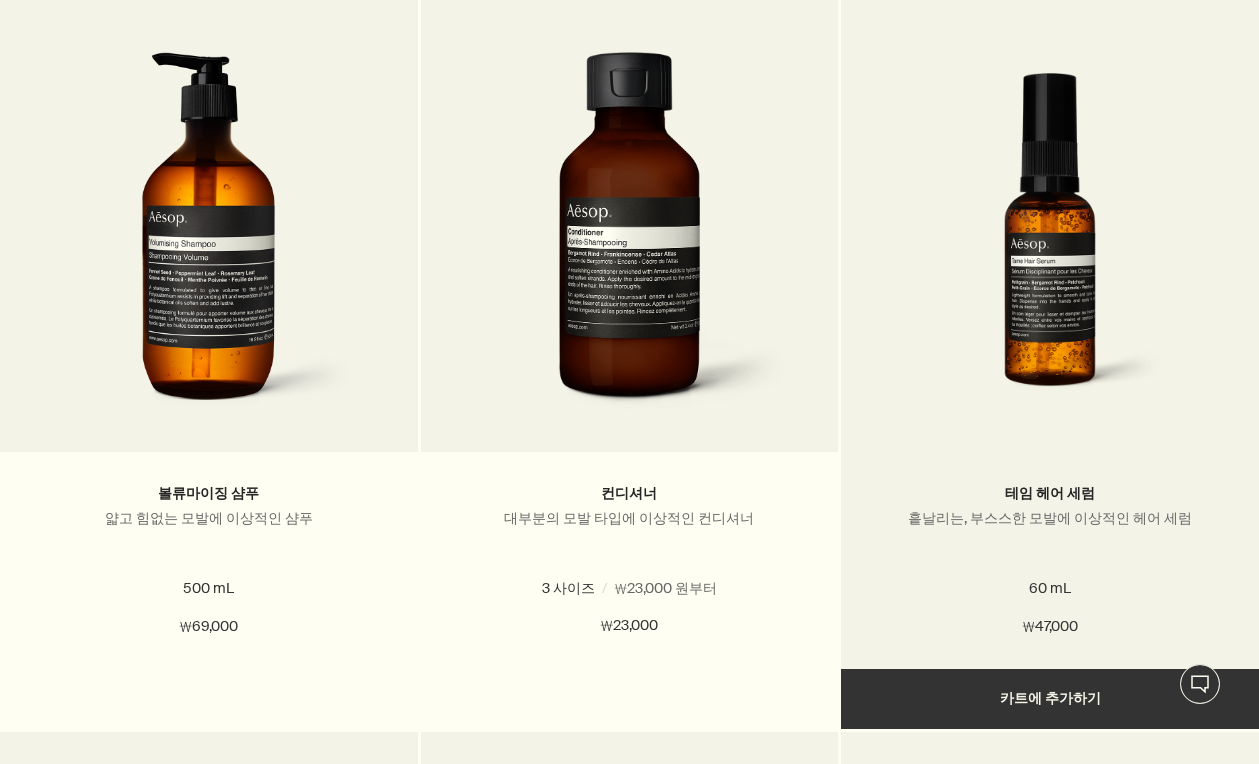 scroll, scrollTop: 2800, scrollLeft: 0, axis: vertical 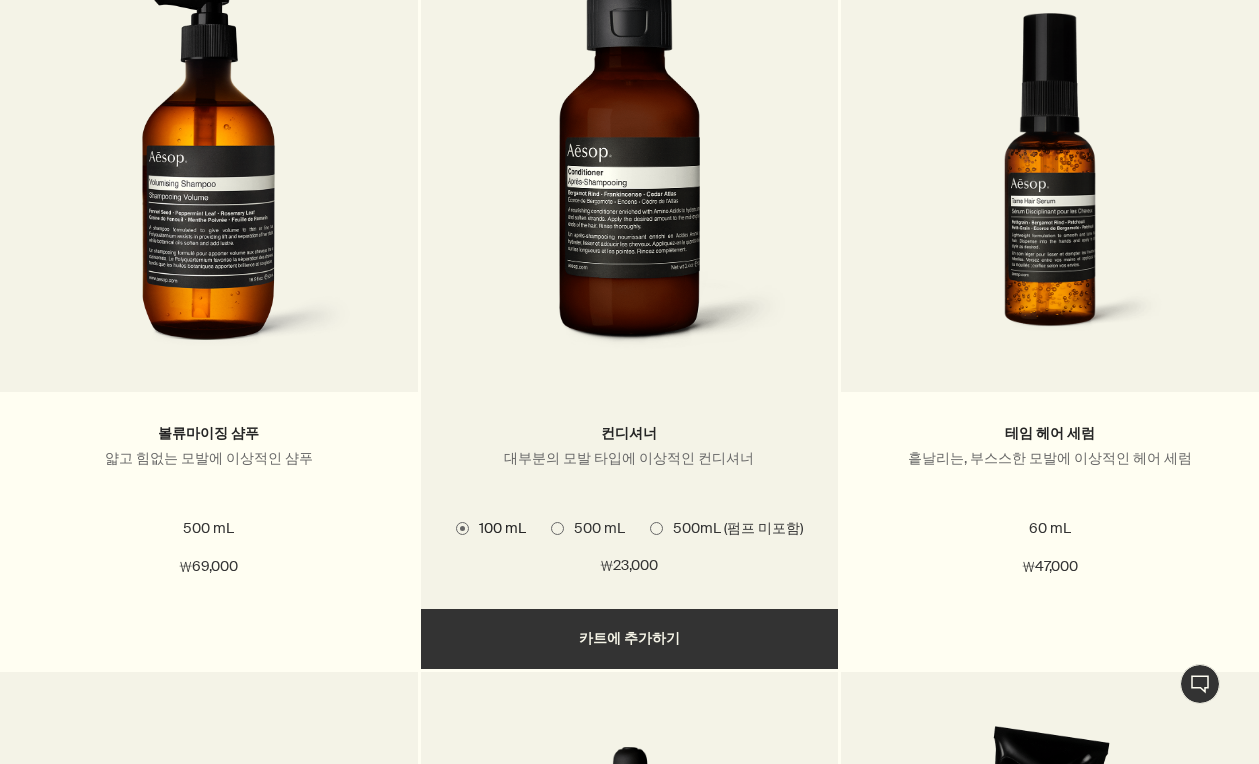 click at bounding box center [557, 528] 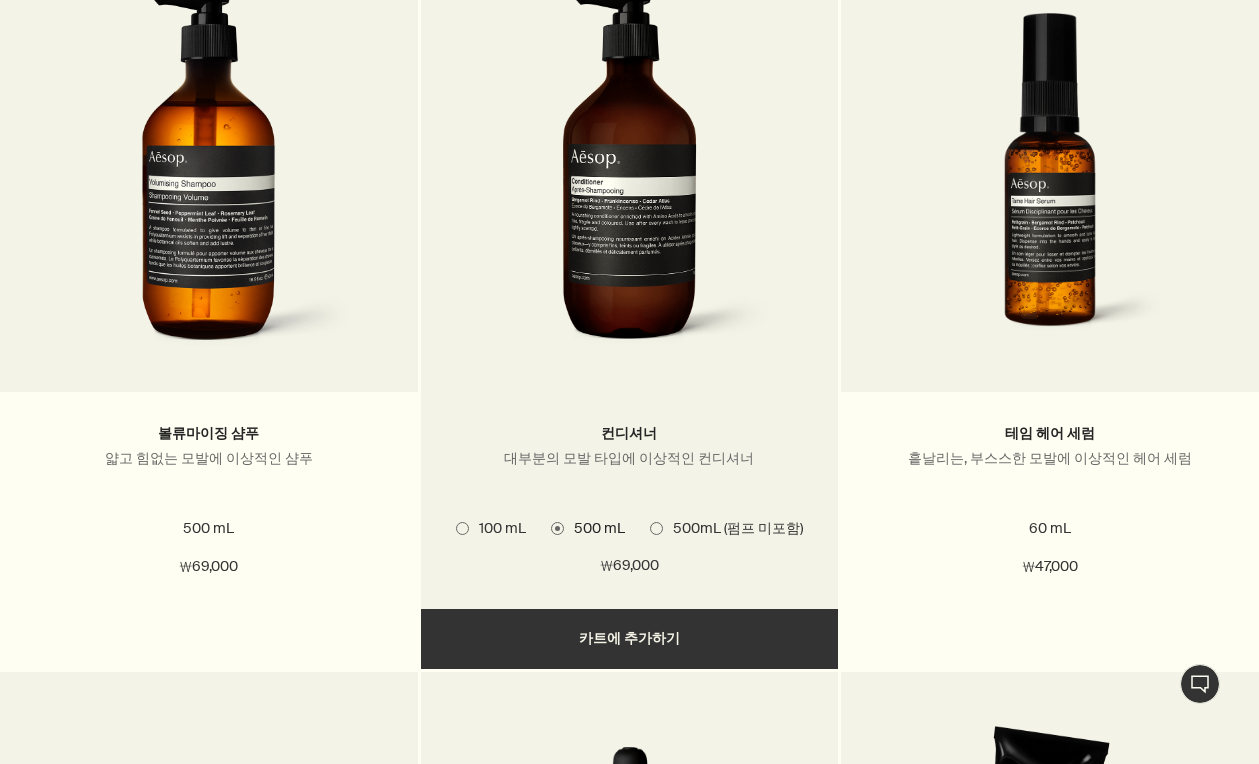 click at bounding box center (462, 528) 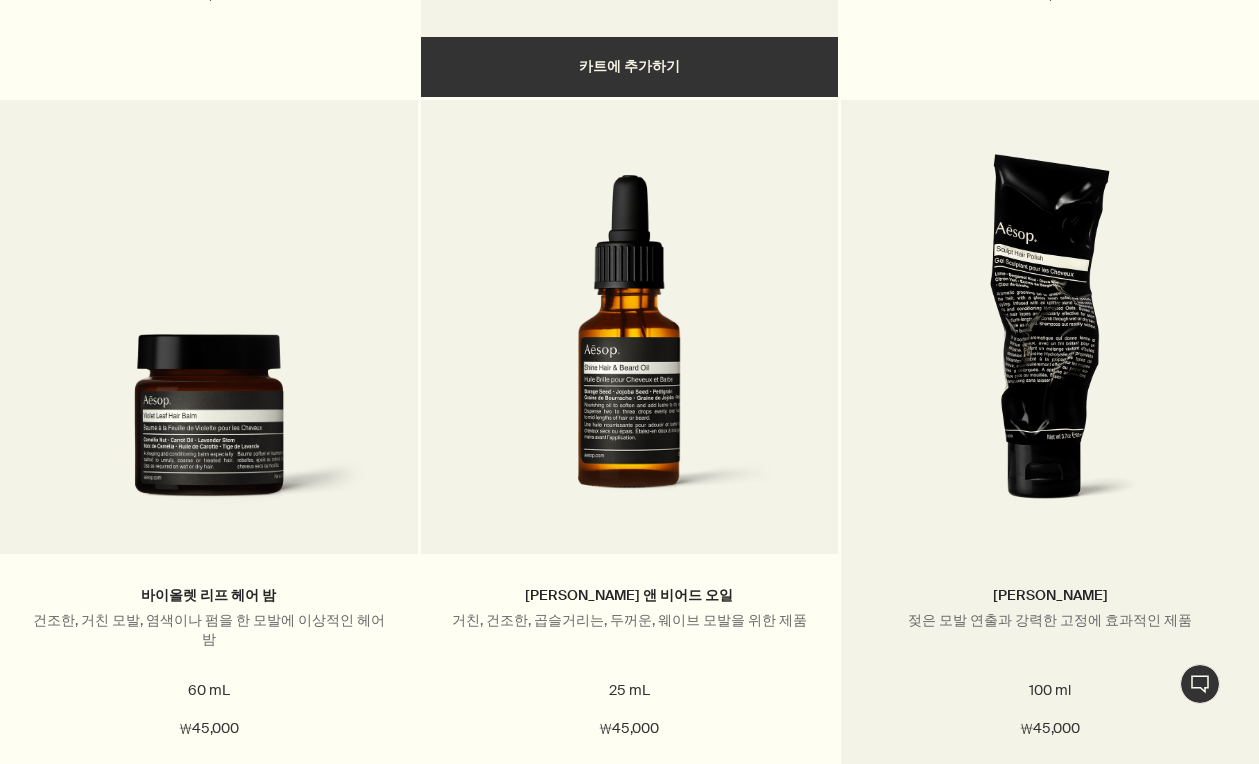 scroll, scrollTop: 3400, scrollLeft: 0, axis: vertical 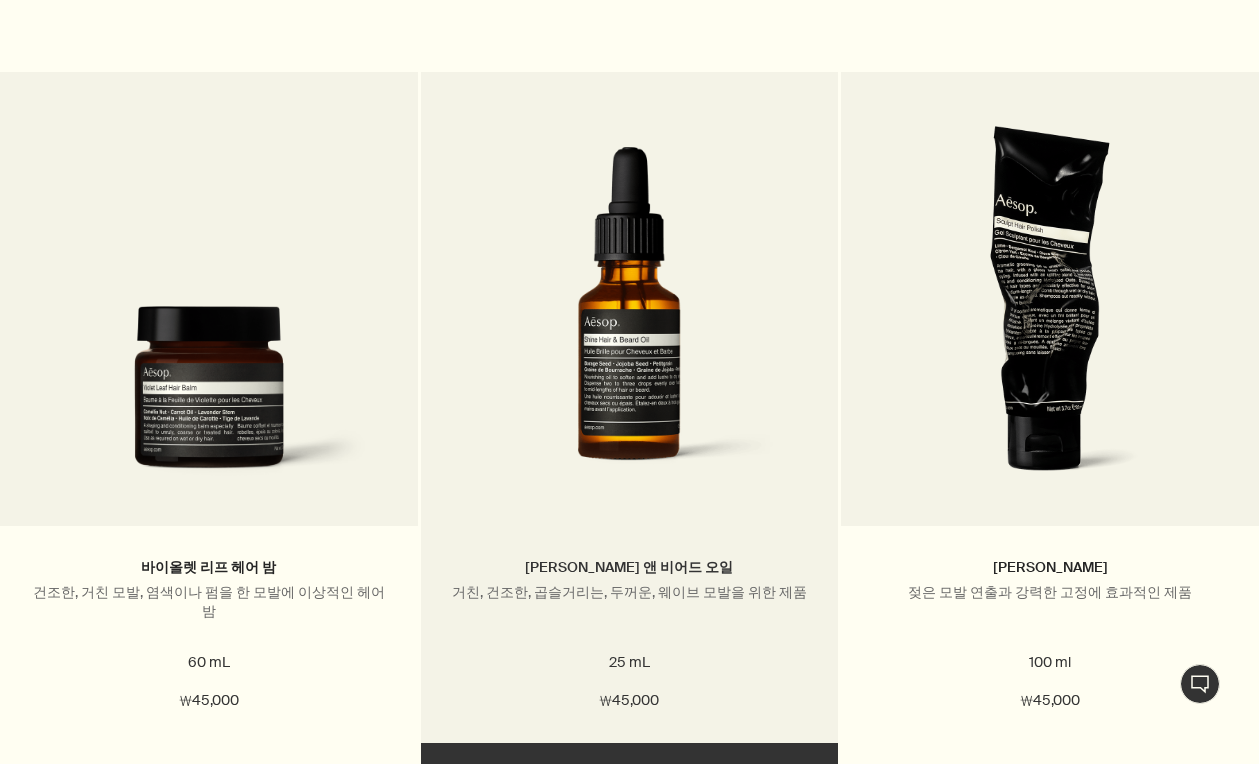 click on "[PERSON_NAME] 앤 비어드 오일" at bounding box center (629, 567) 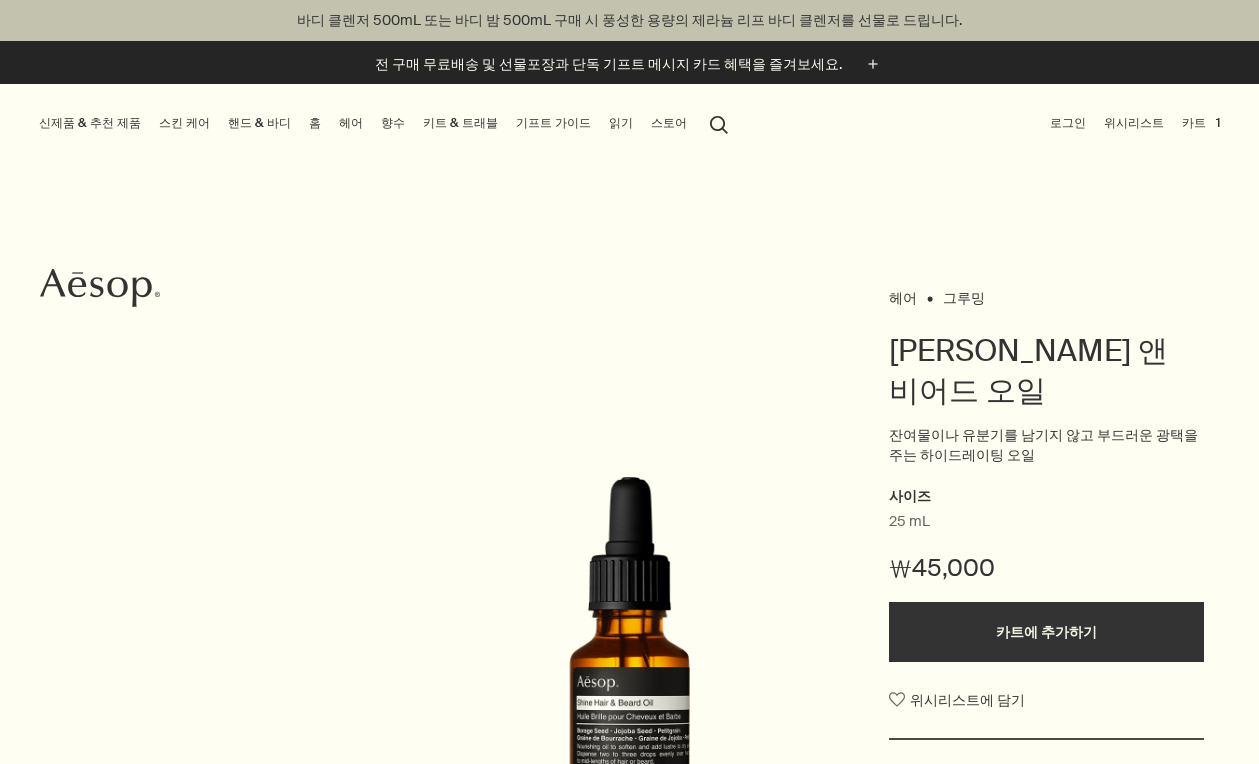 scroll, scrollTop: 0, scrollLeft: 0, axis: both 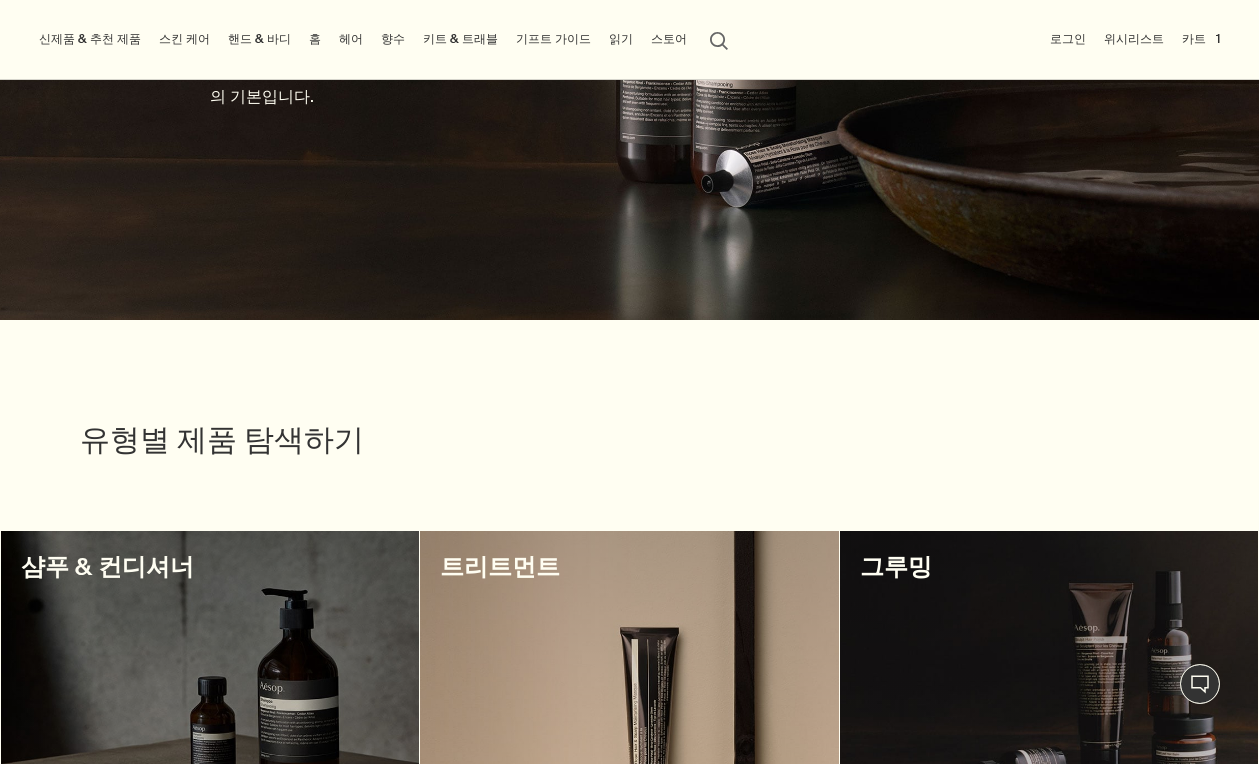 click on "헤어" at bounding box center [351, 39] 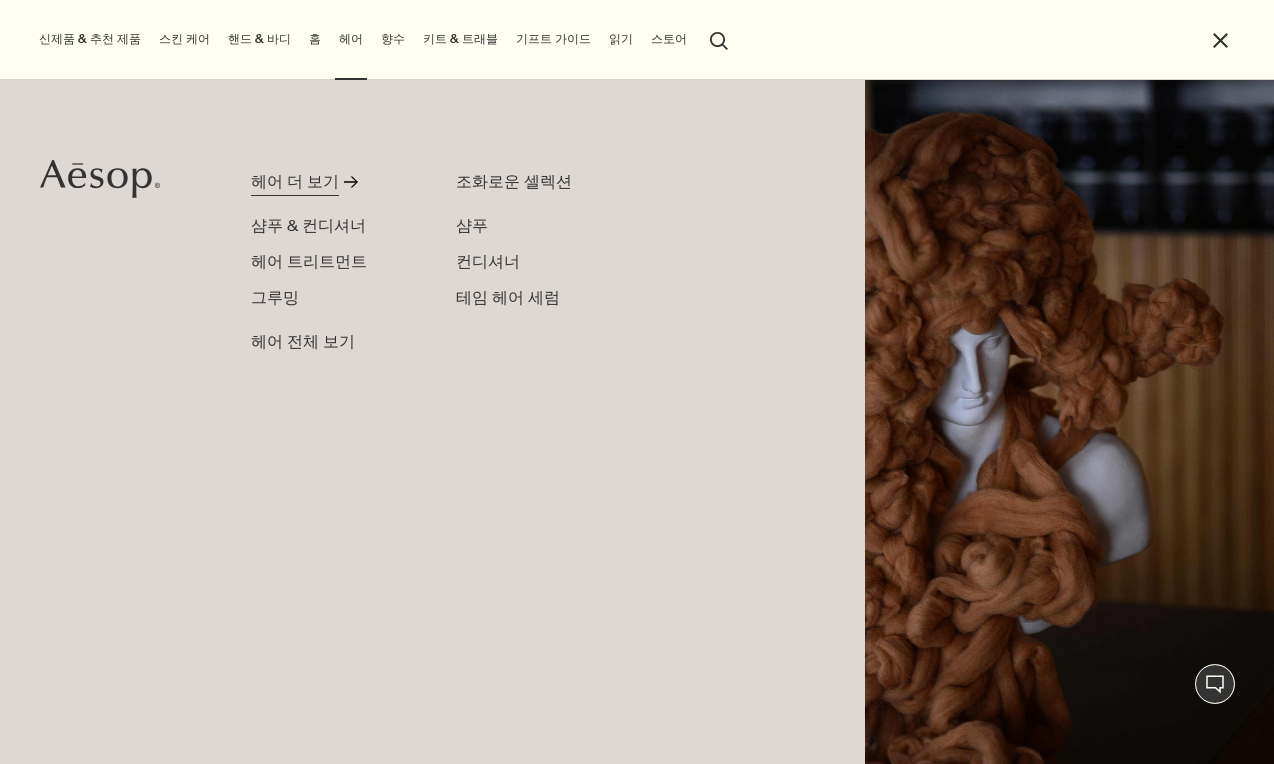 click on "헤어 더 보기" at bounding box center (295, 182) 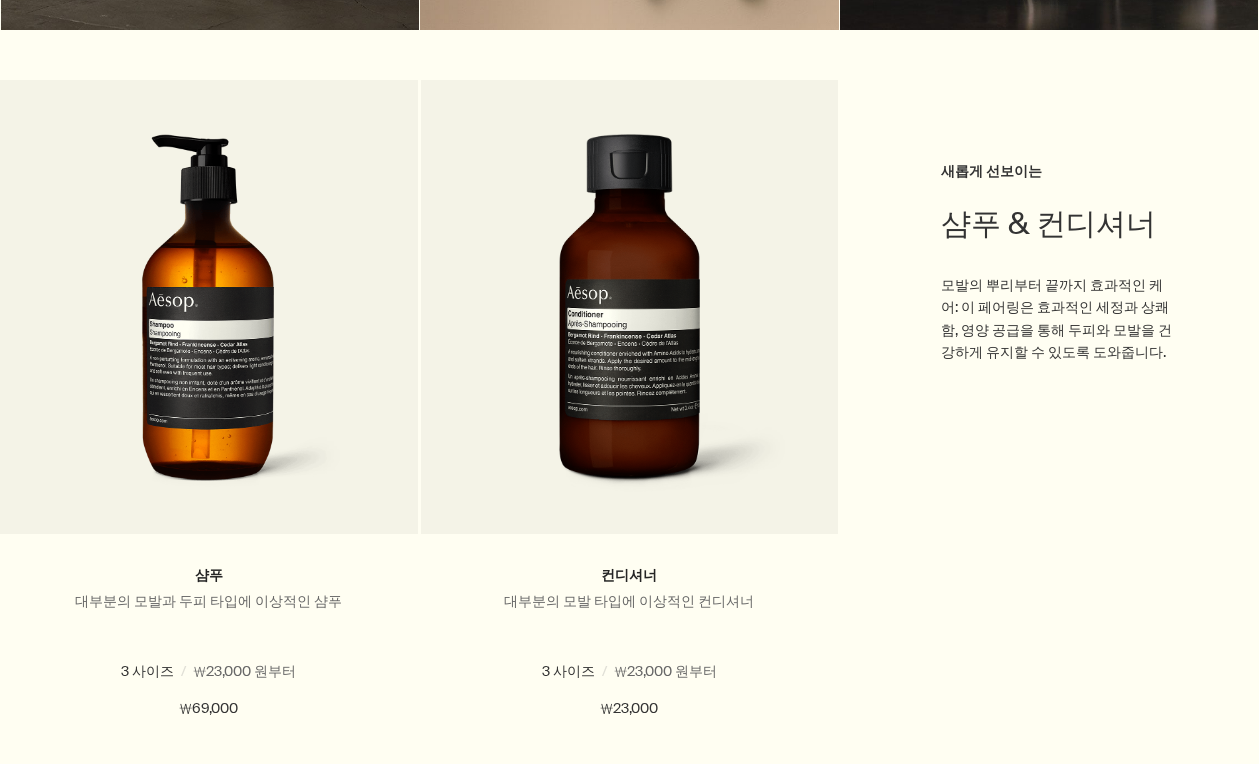 scroll, scrollTop: 1100, scrollLeft: 0, axis: vertical 